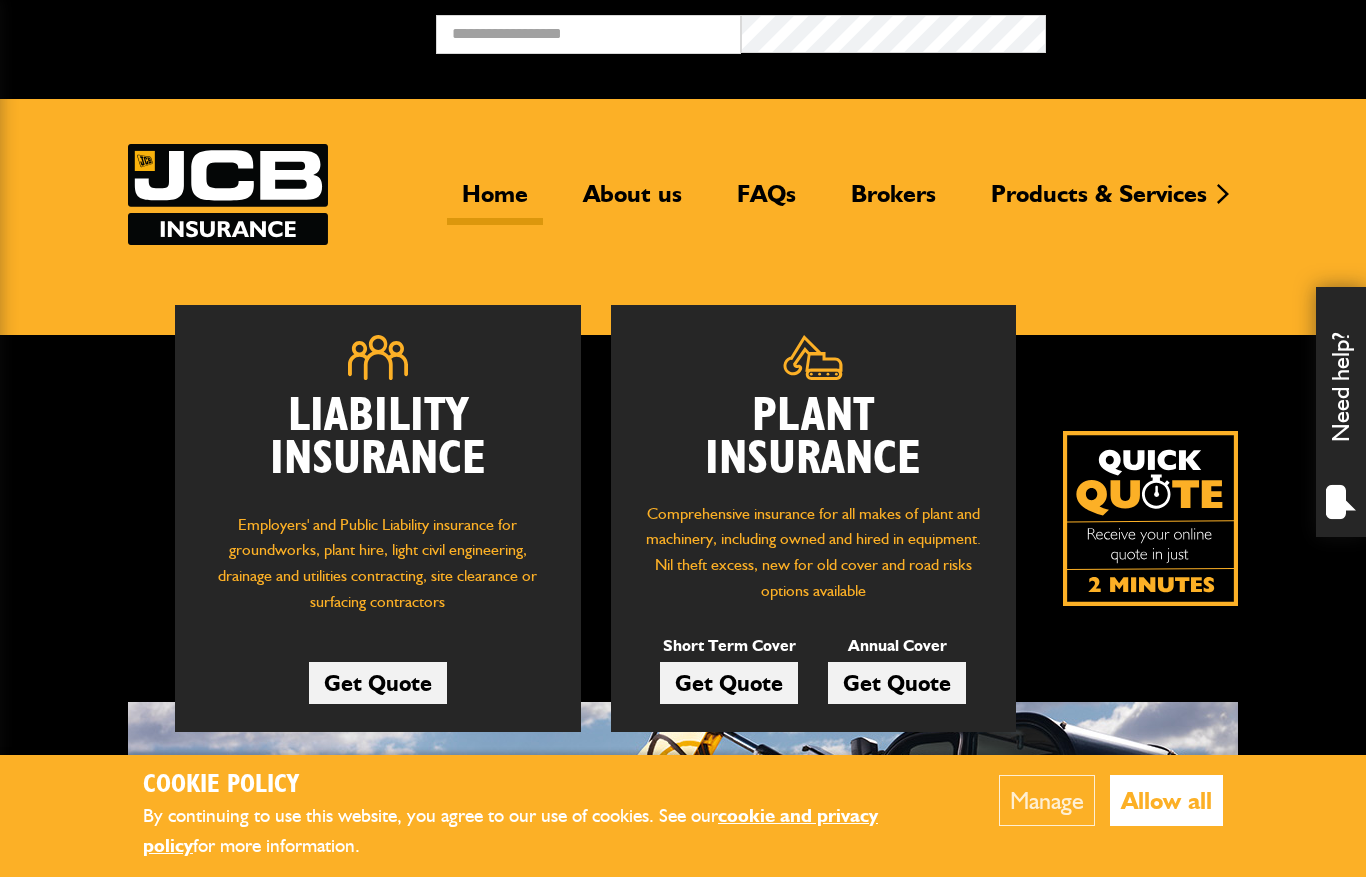 scroll, scrollTop: 0, scrollLeft: 0, axis: both 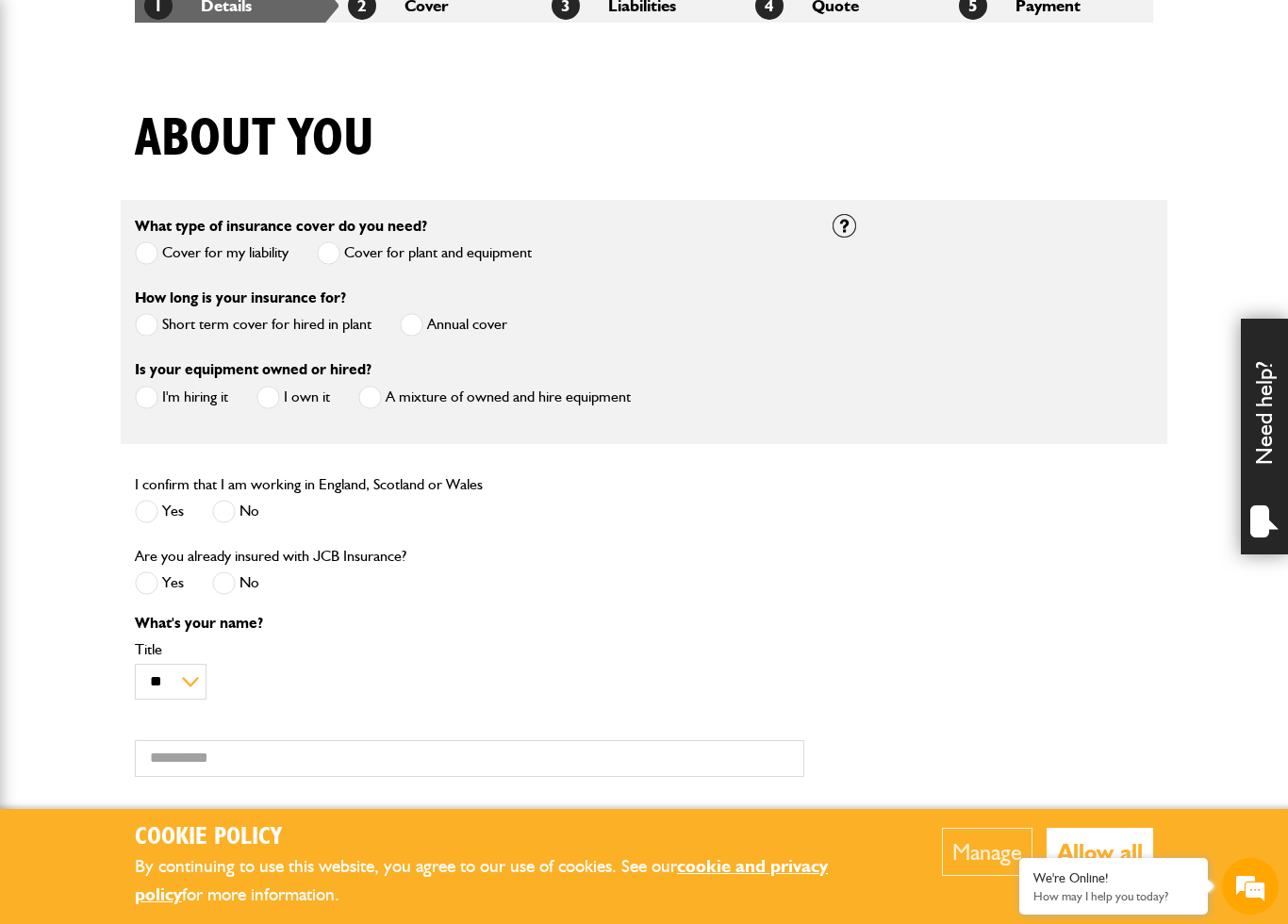 click at bounding box center [146, 324] 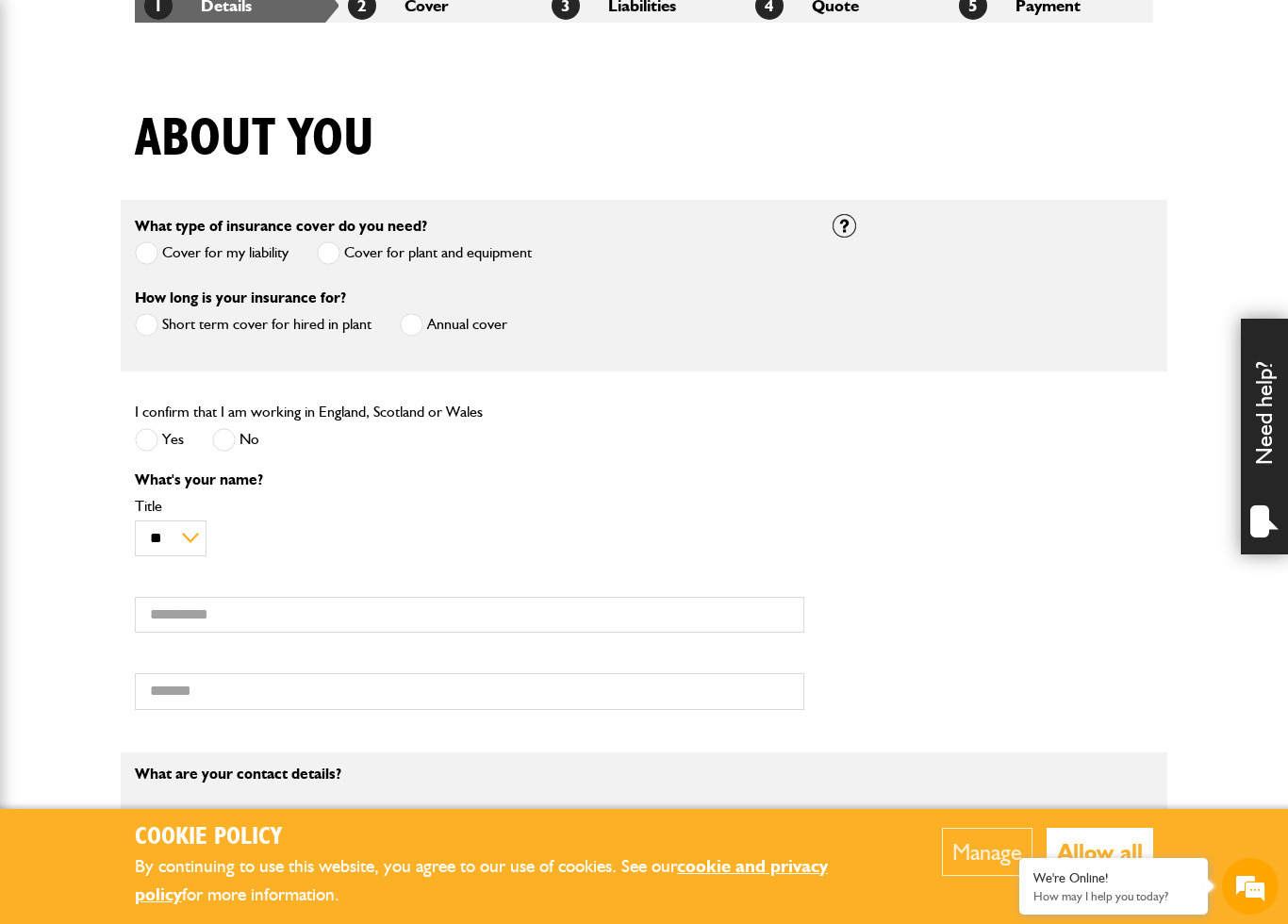 click at bounding box center [146, 439] 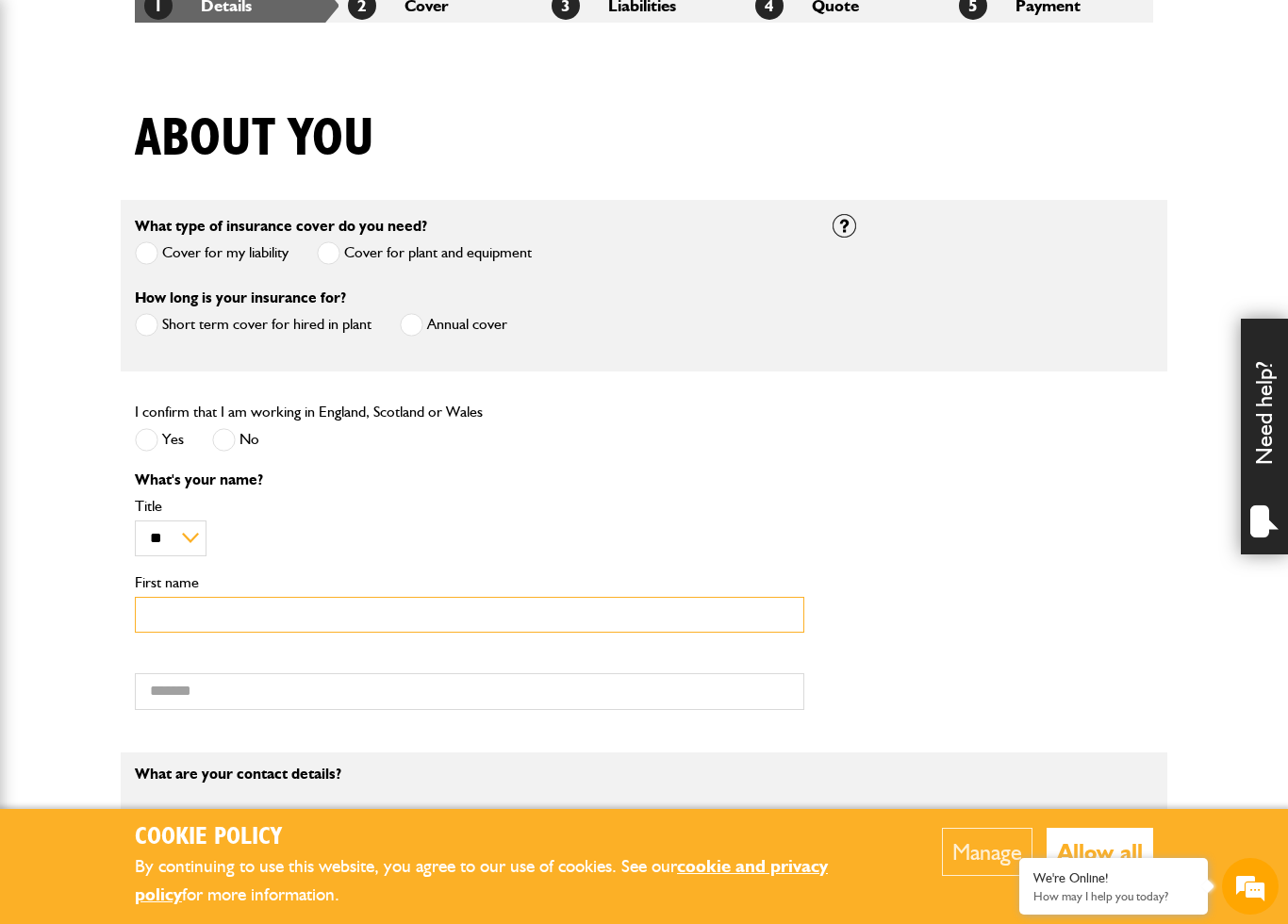 click on "First name" at bounding box center [470, 615] 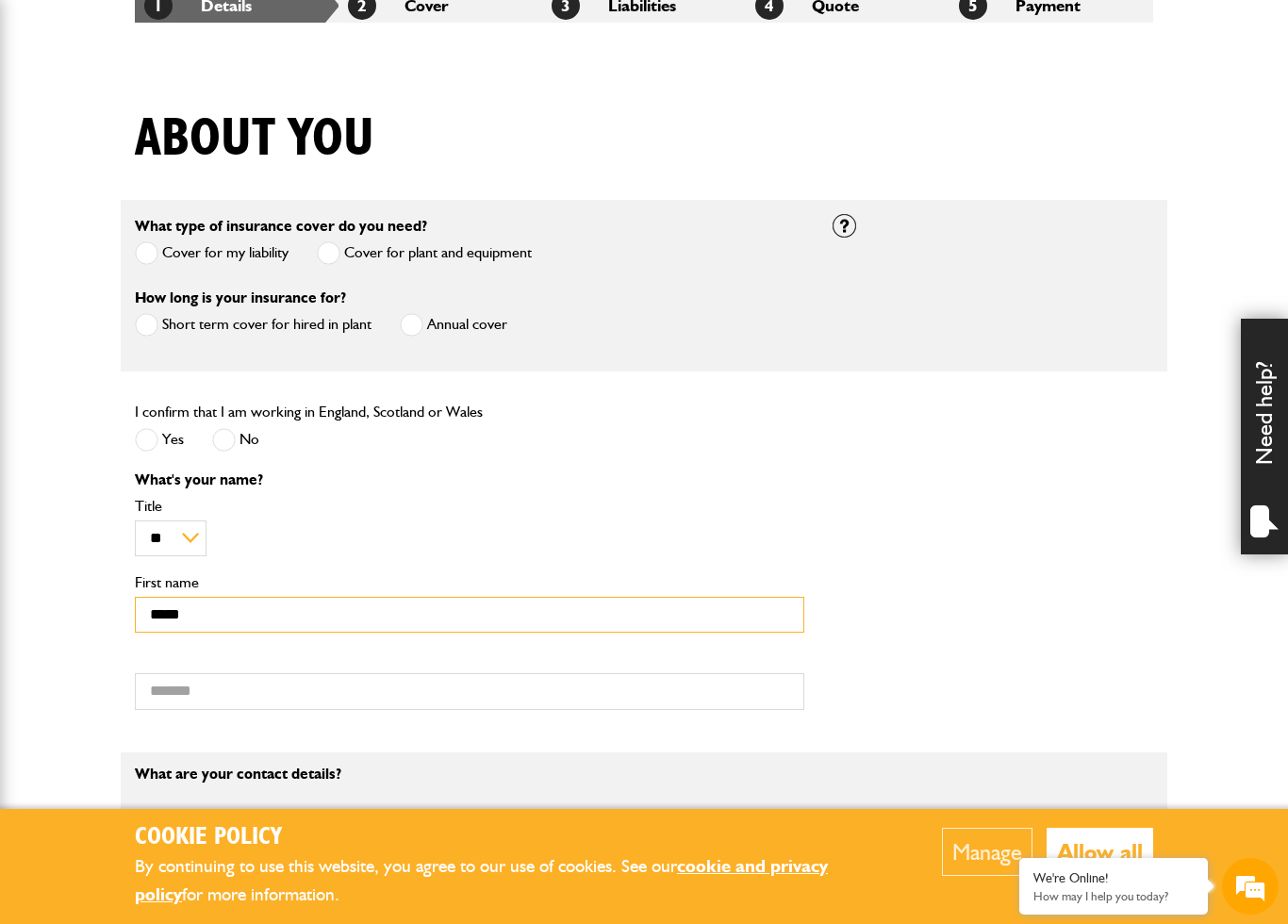 type on "*****" 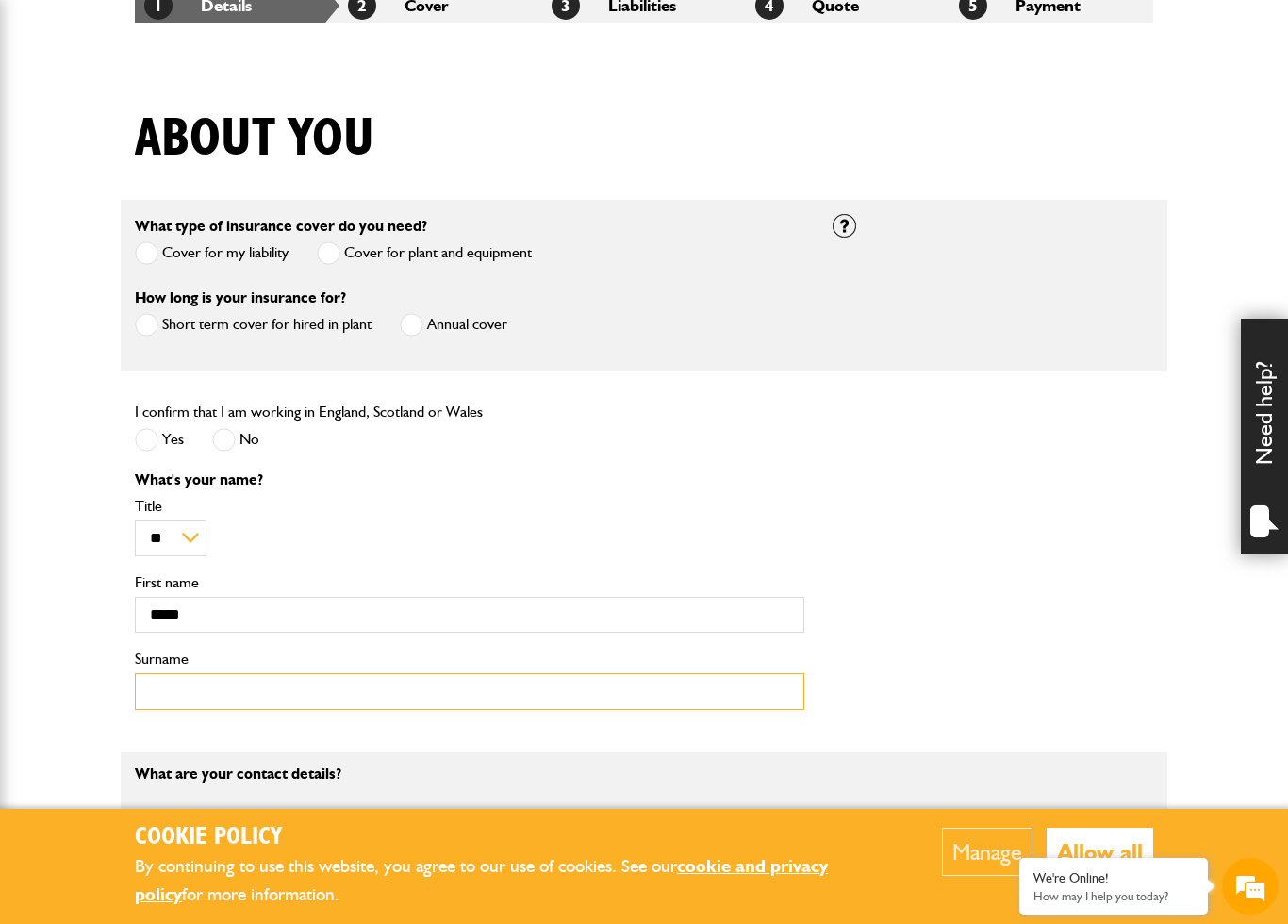 click on "Surname" at bounding box center (470, 691) 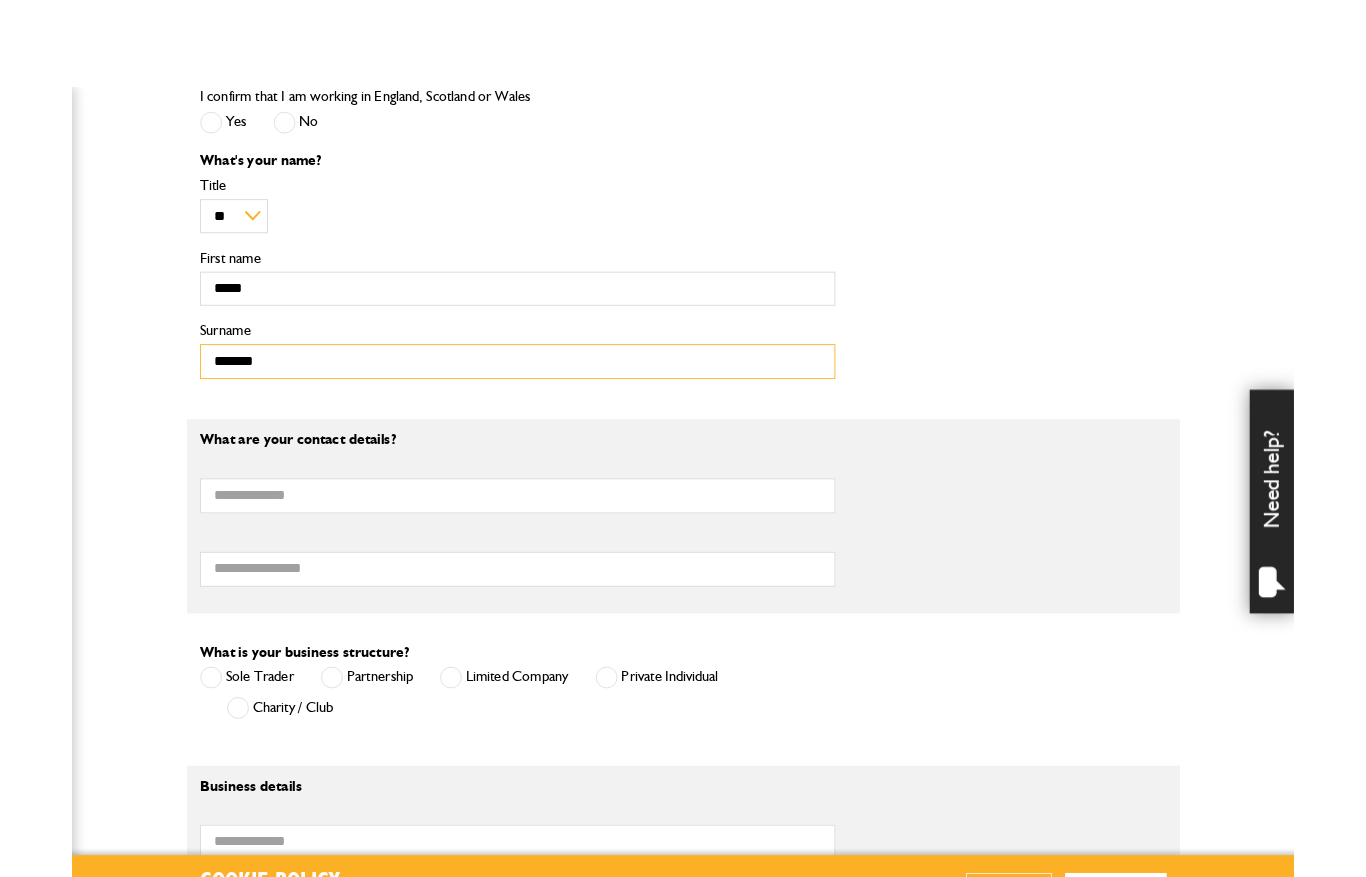 scroll, scrollTop: 837, scrollLeft: 0, axis: vertical 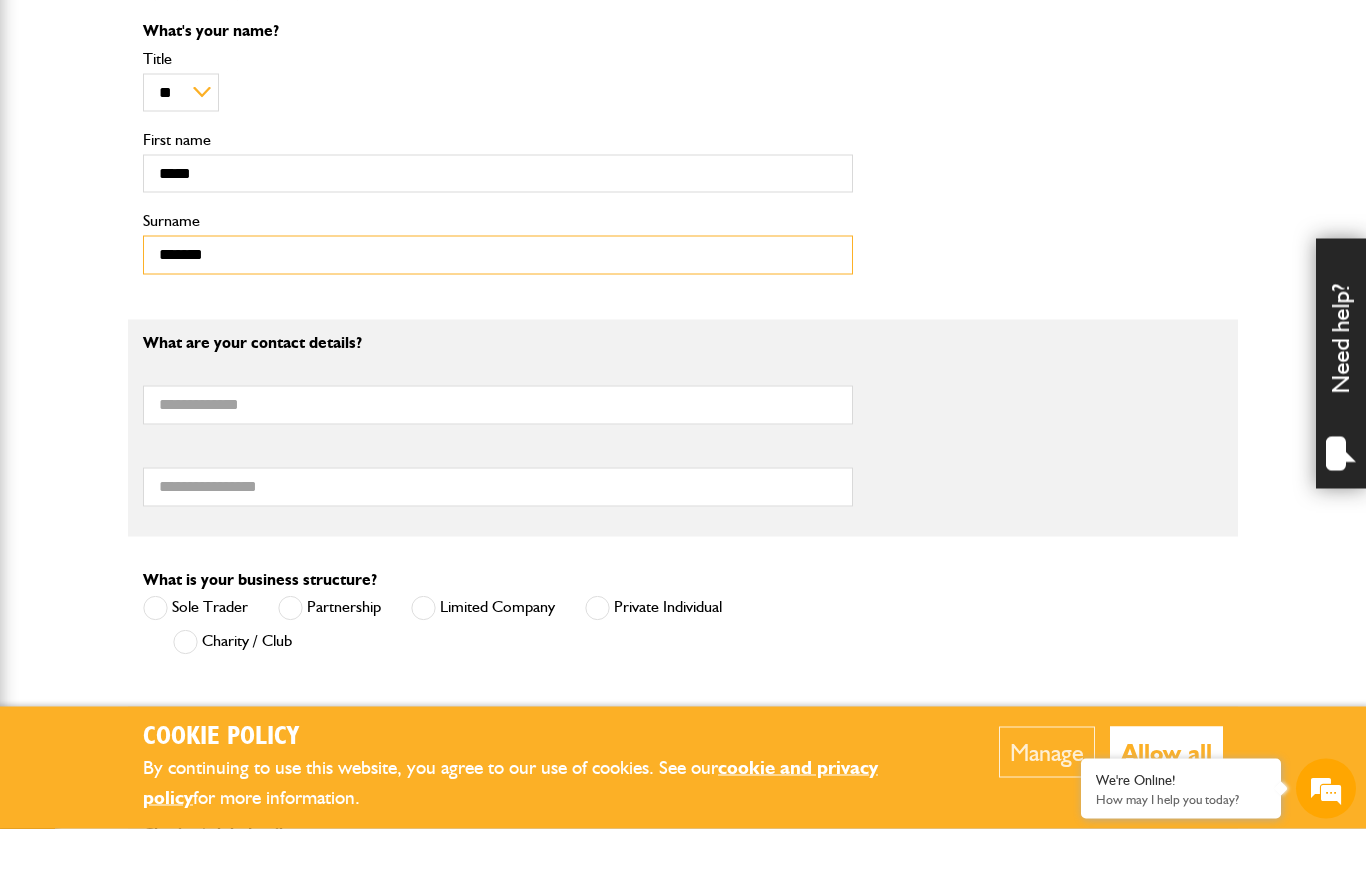 type on "*******" 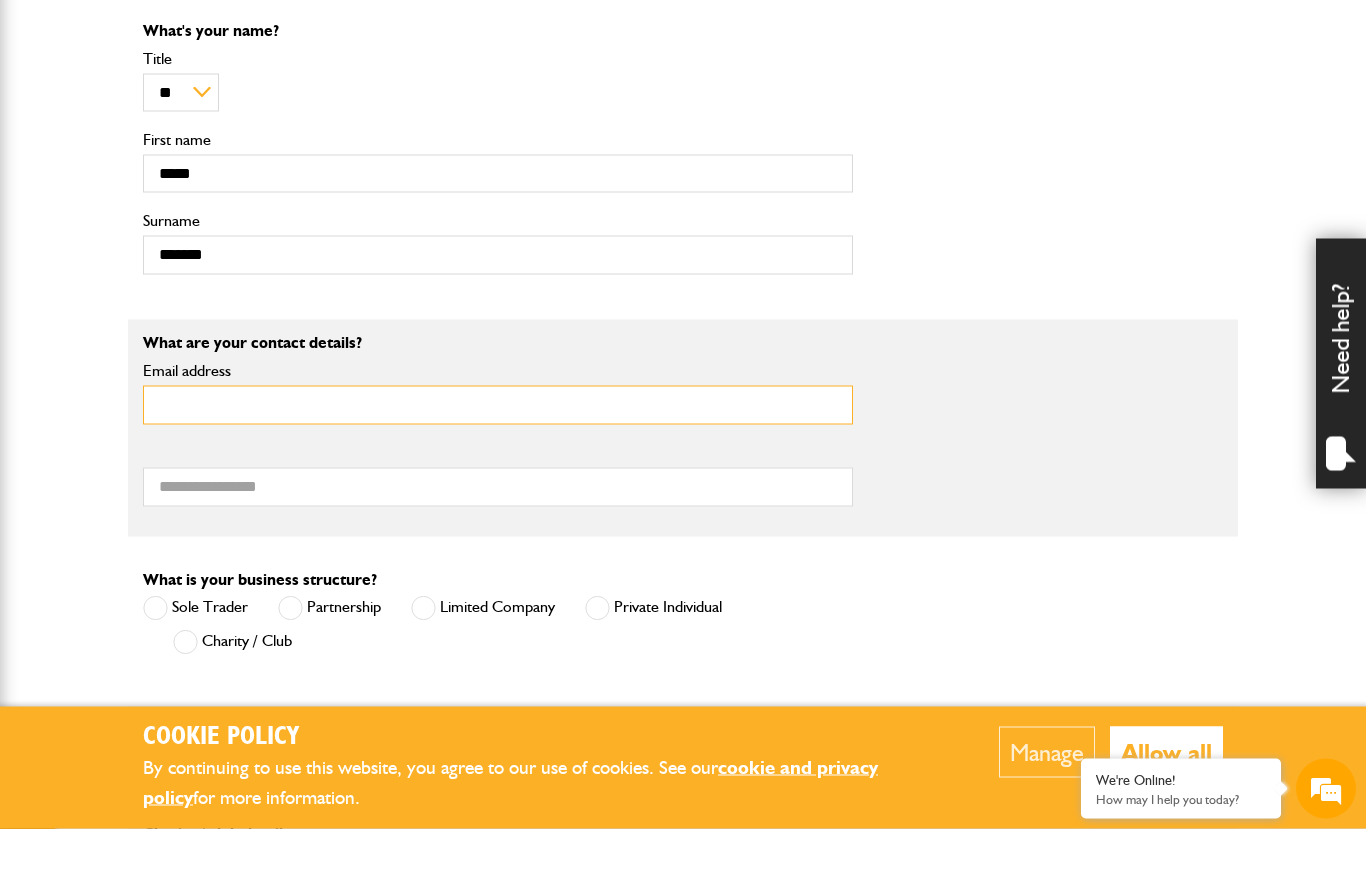 click on "Email address" at bounding box center (498, 453) 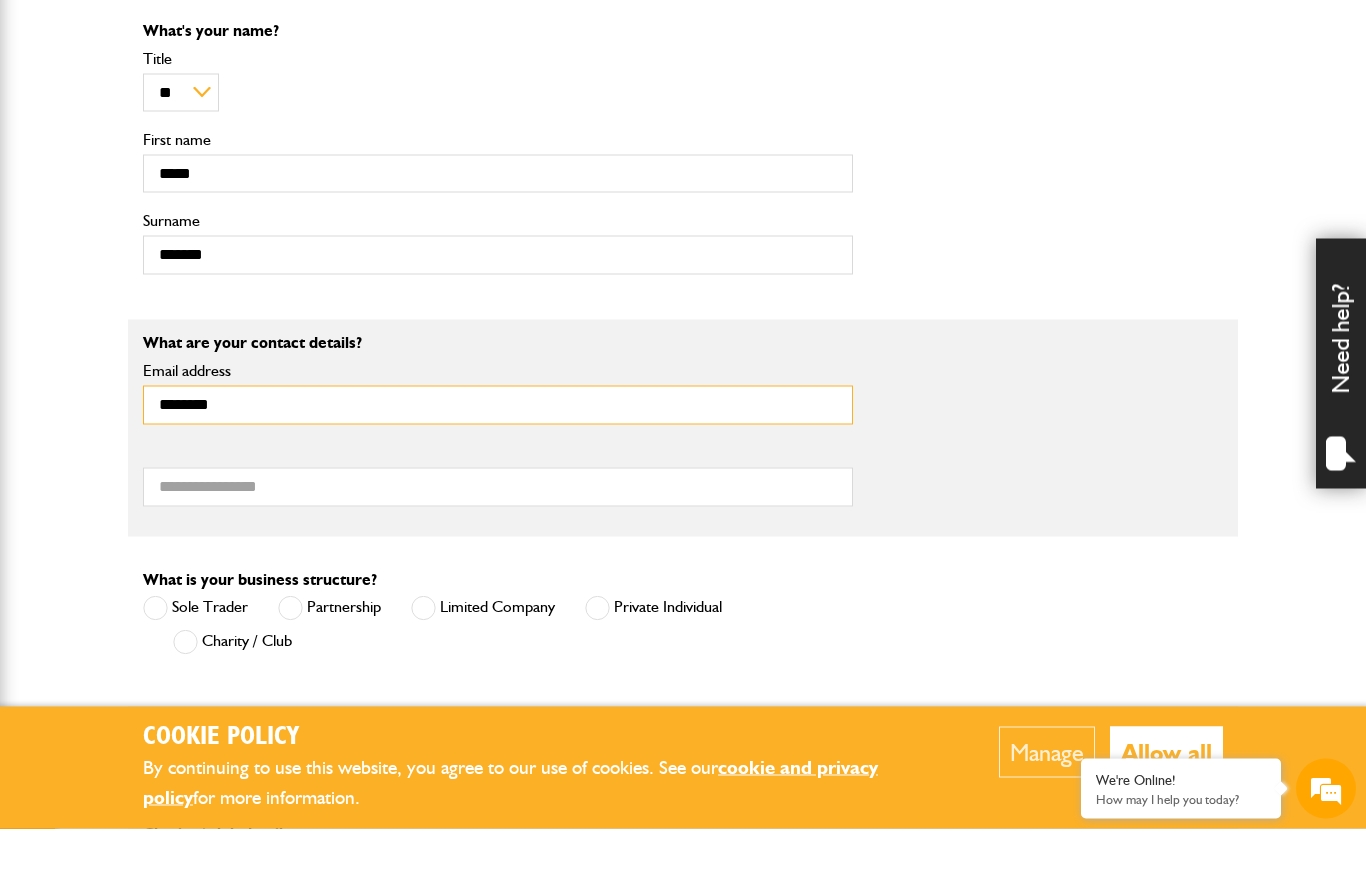 scroll, scrollTop: 0, scrollLeft: 0, axis: both 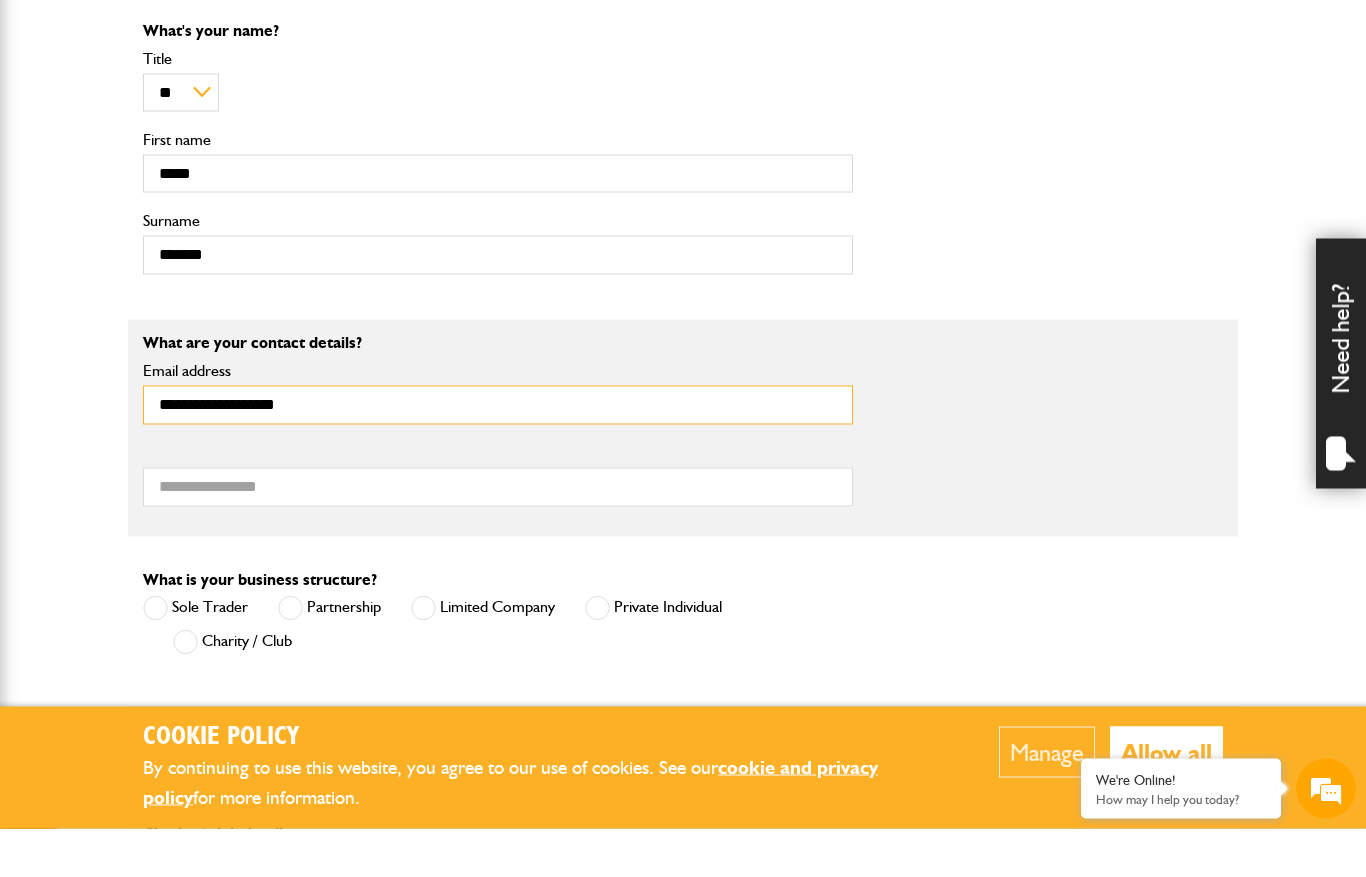 type on "**********" 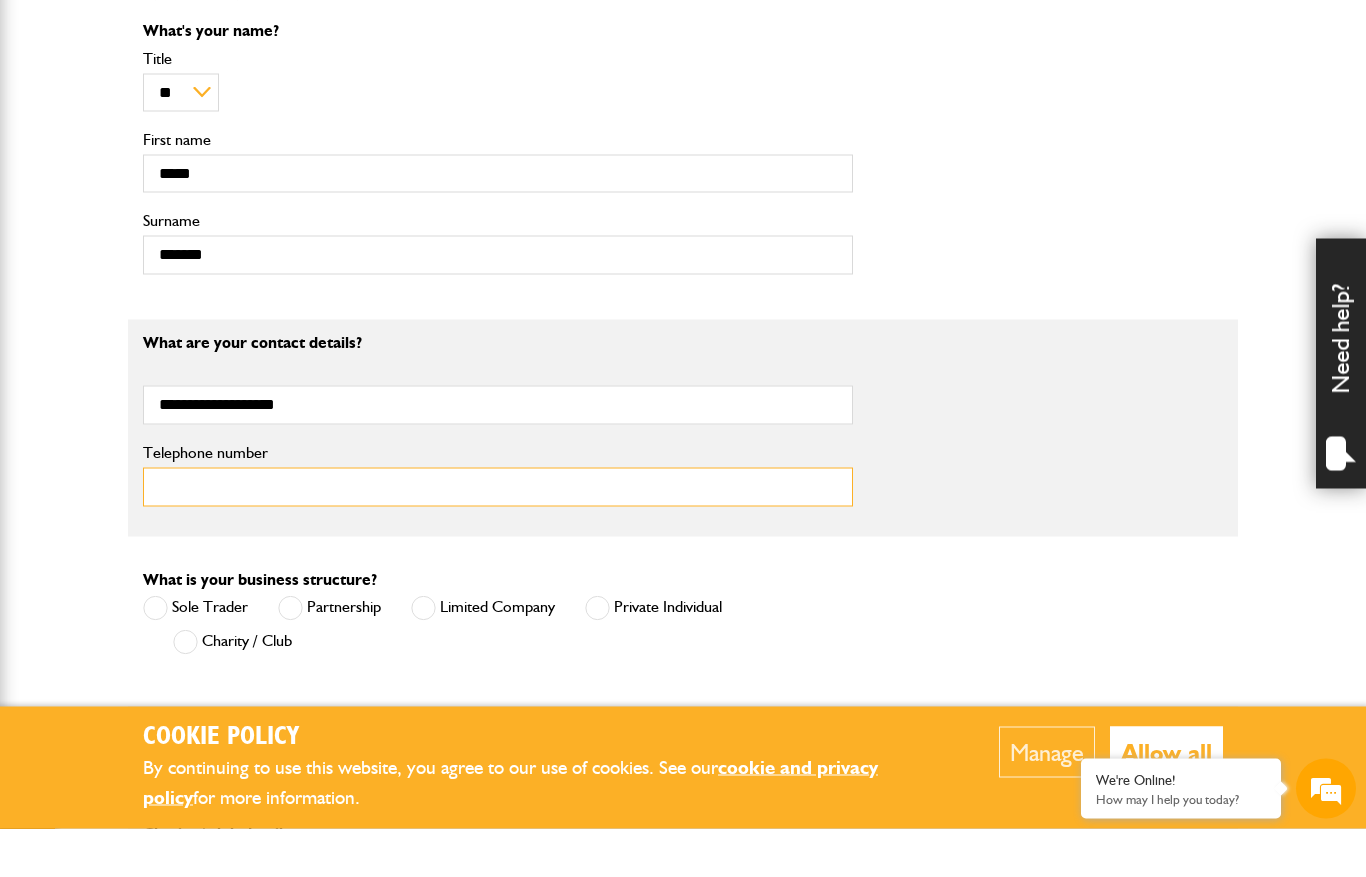 click on "Telephone number" at bounding box center (498, 535) 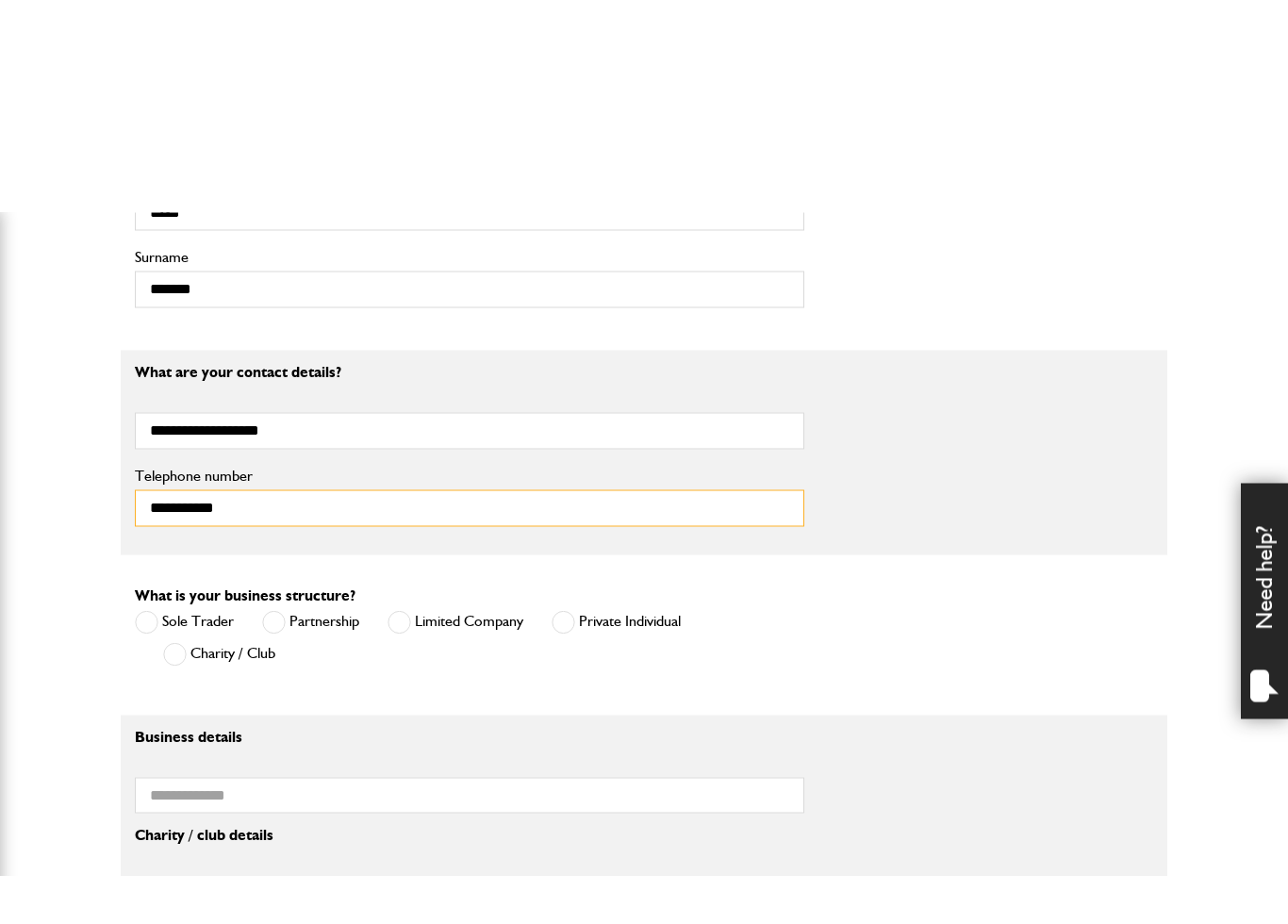 scroll, scrollTop: 1025, scrollLeft: 0, axis: vertical 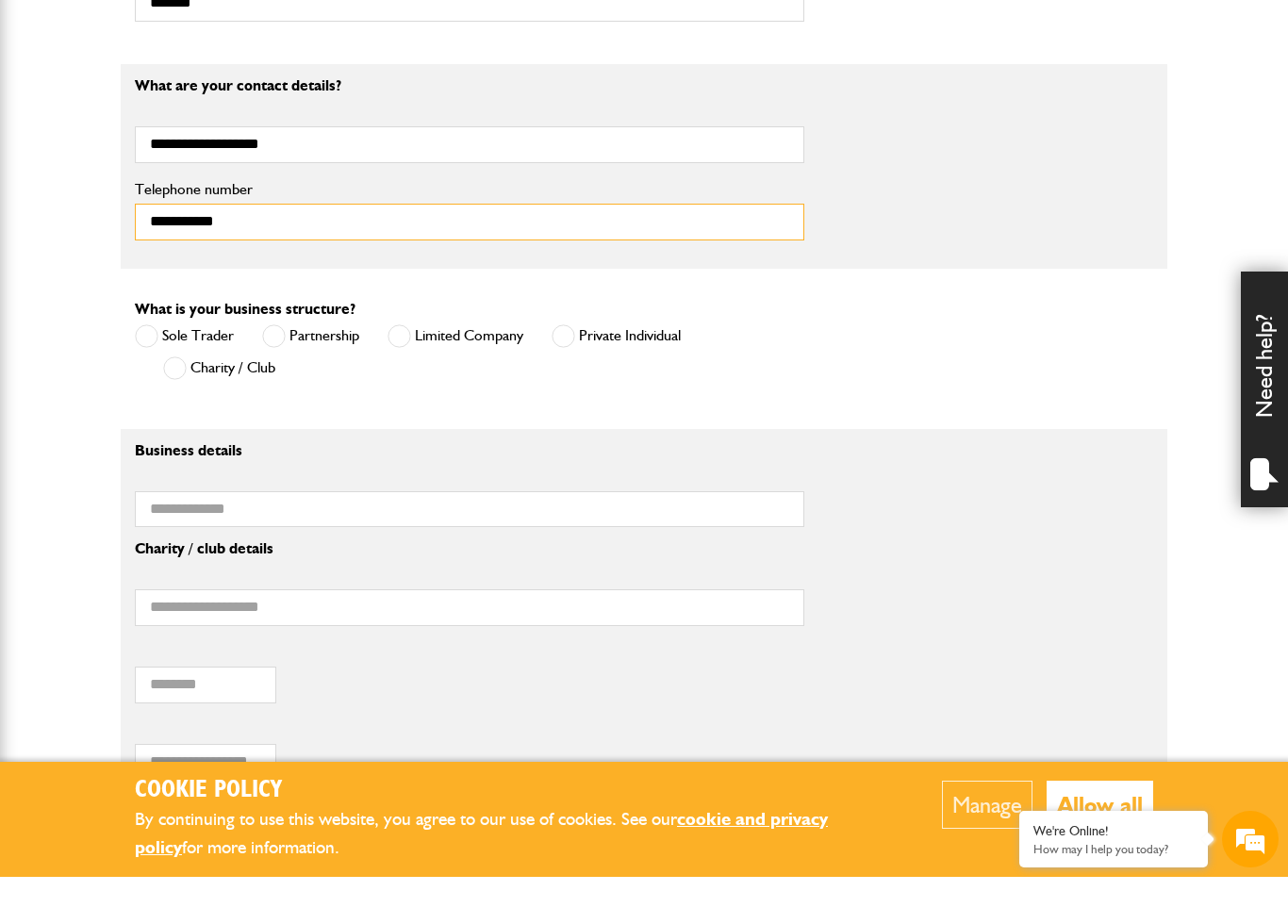 type on "**********" 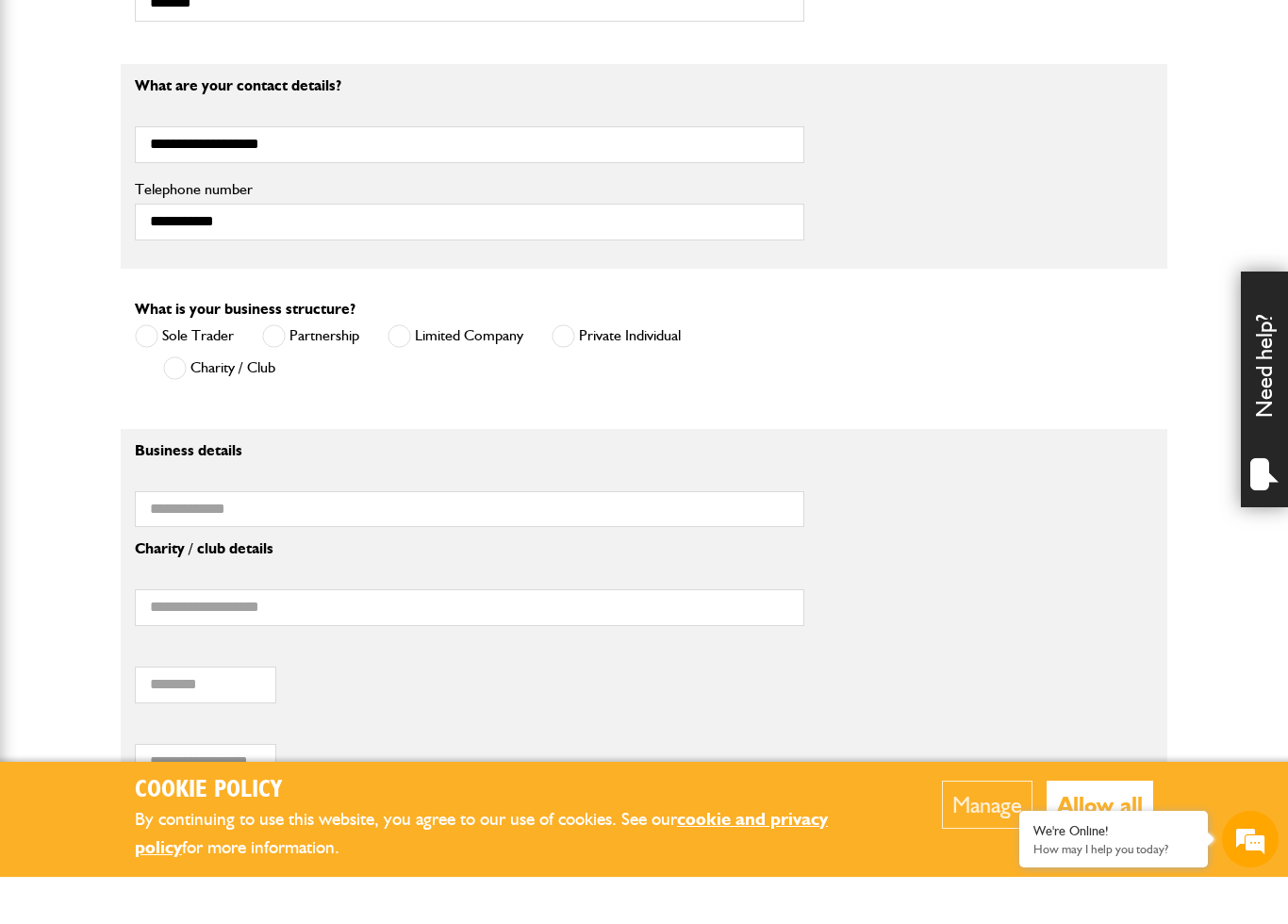 click at bounding box center (146, 383) 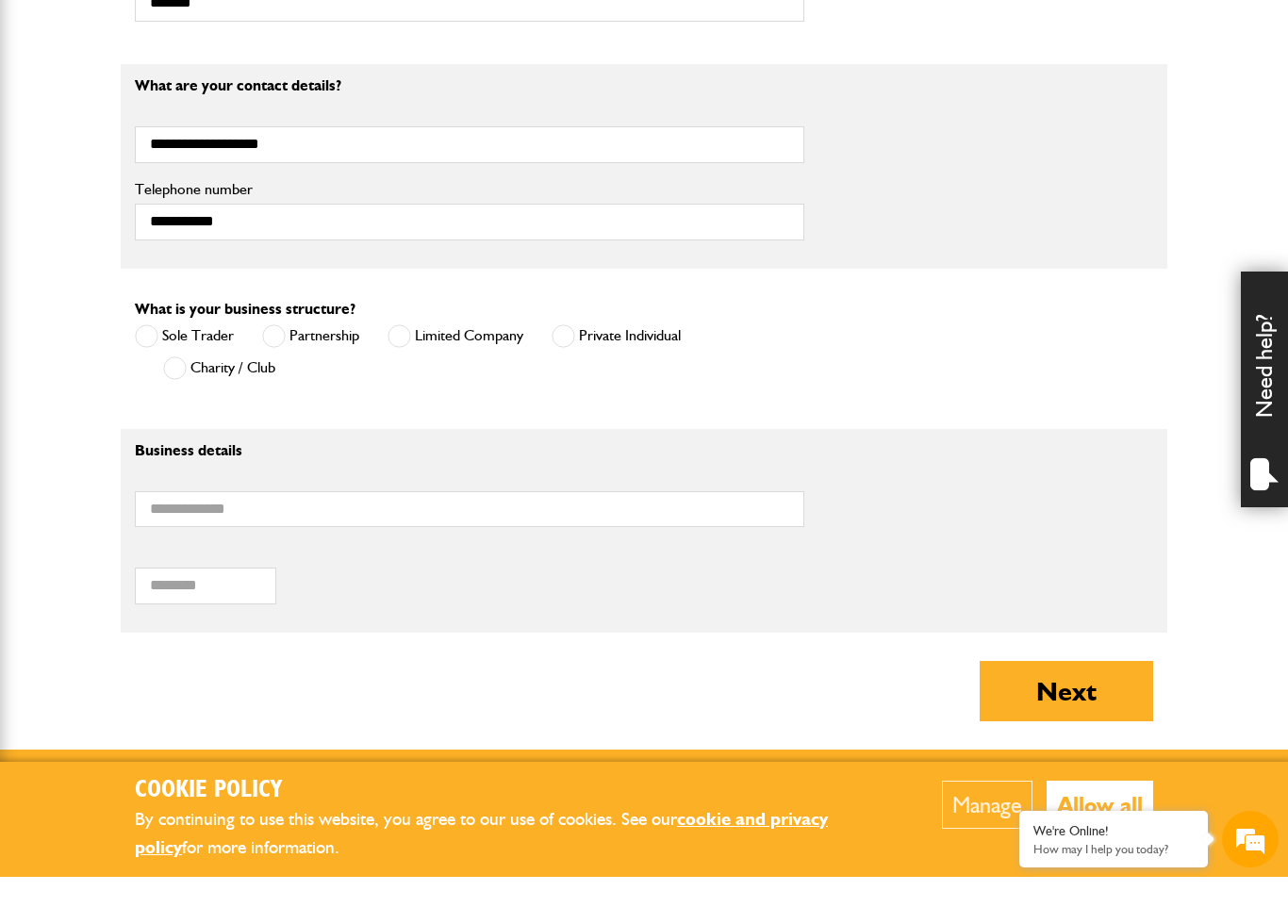 scroll, scrollTop: 1073, scrollLeft: 0, axis: vertical 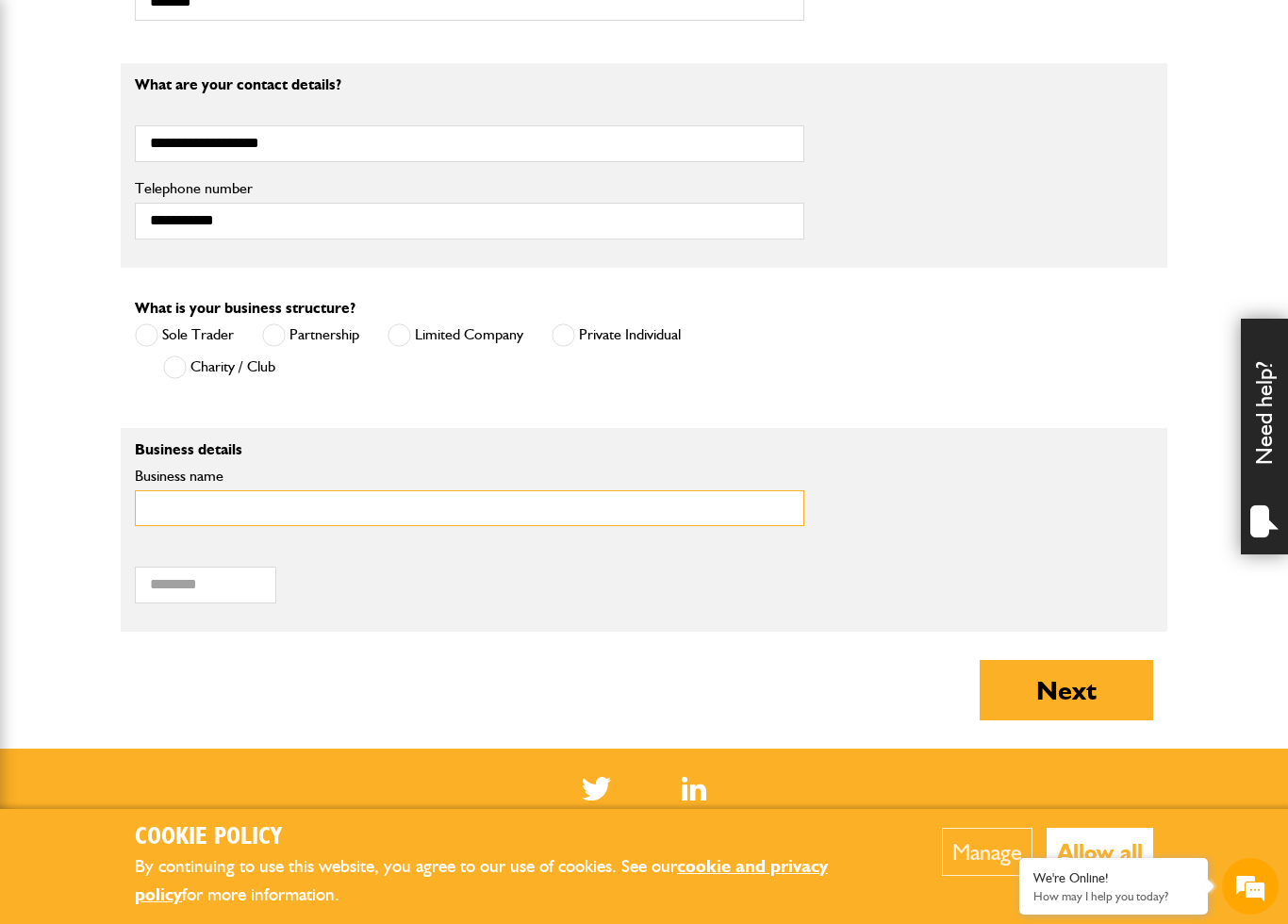 click on "Business name" at bounding box center [470, 508] 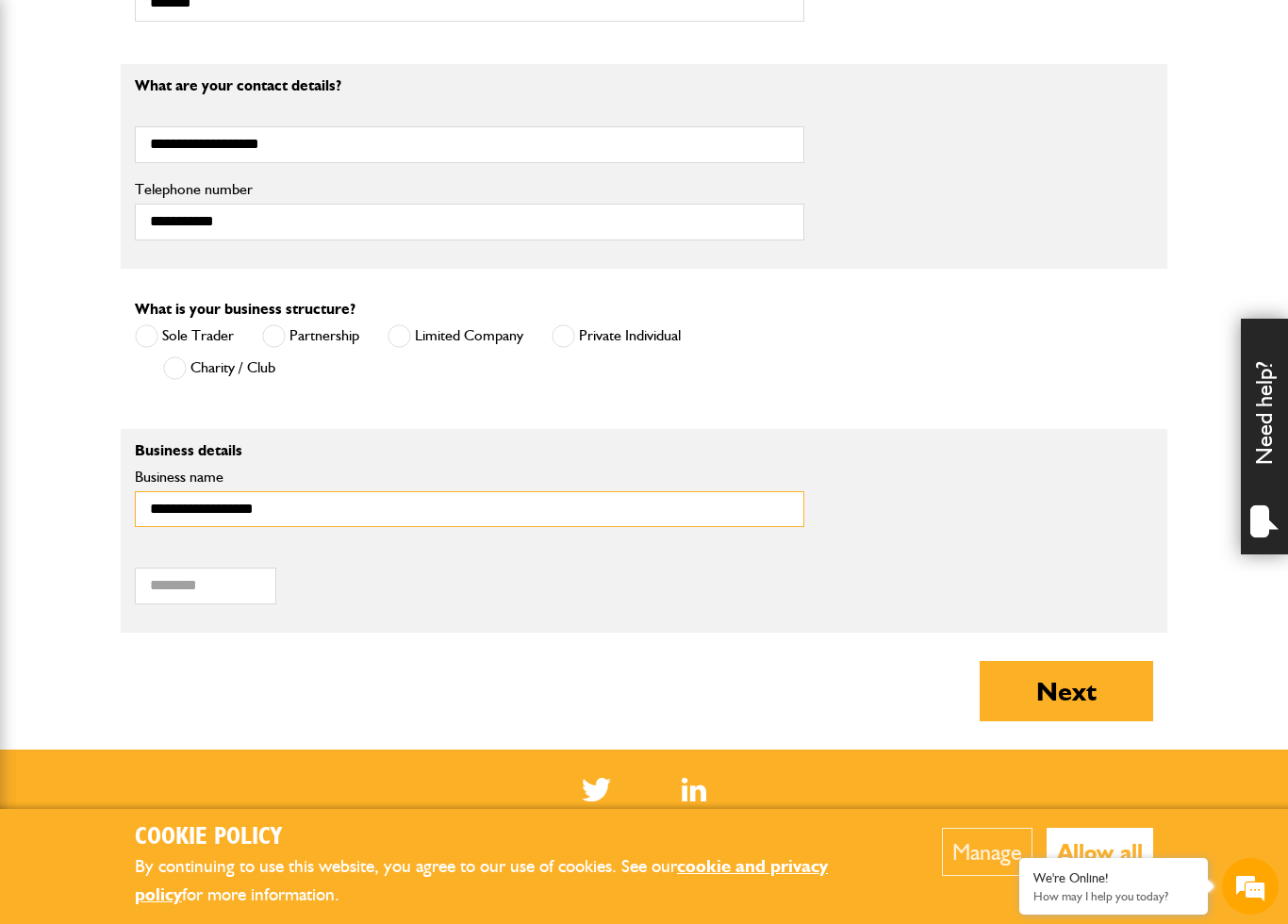 type on "**********" 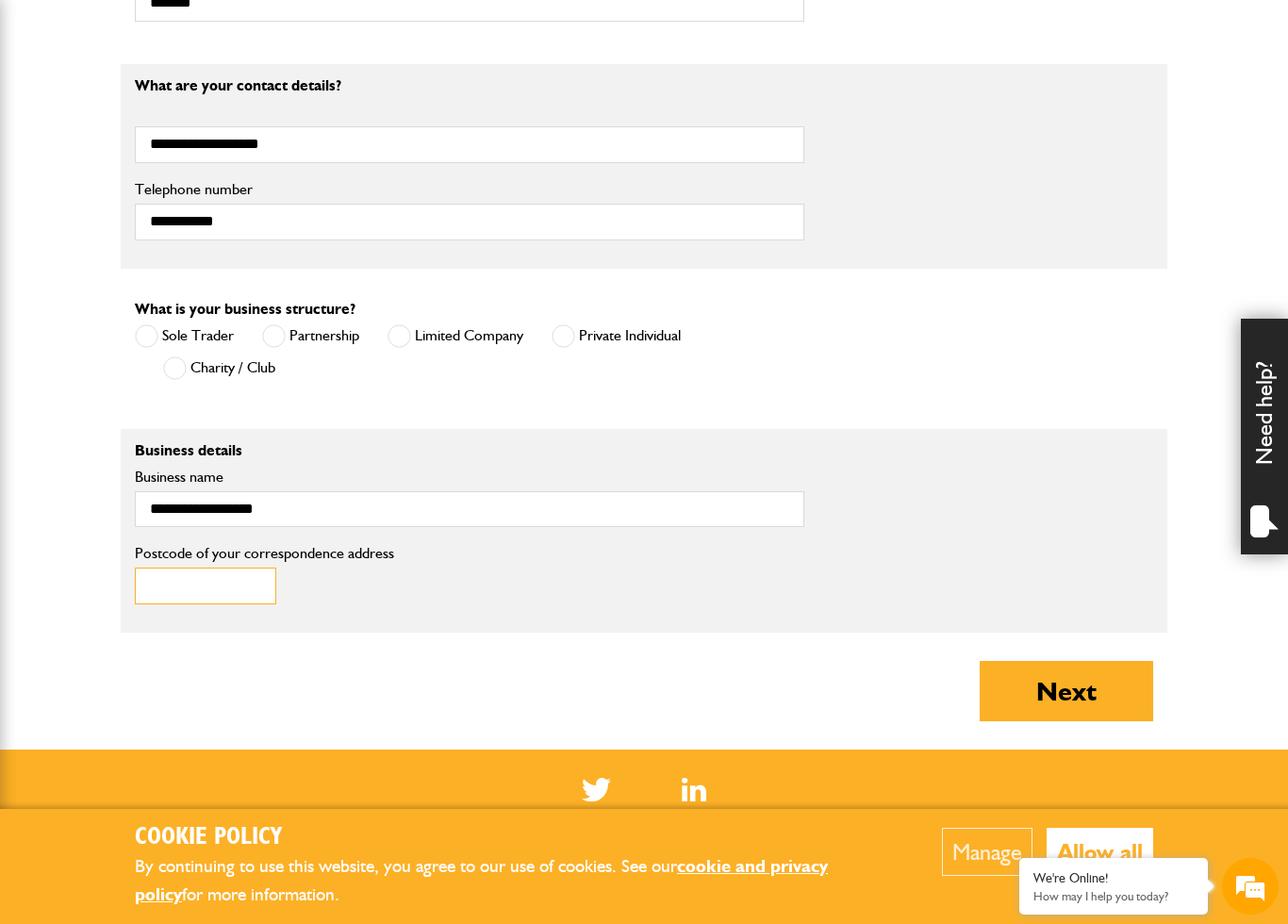click on "Postcode of your correspondence address" at bounding box center (206, 586) 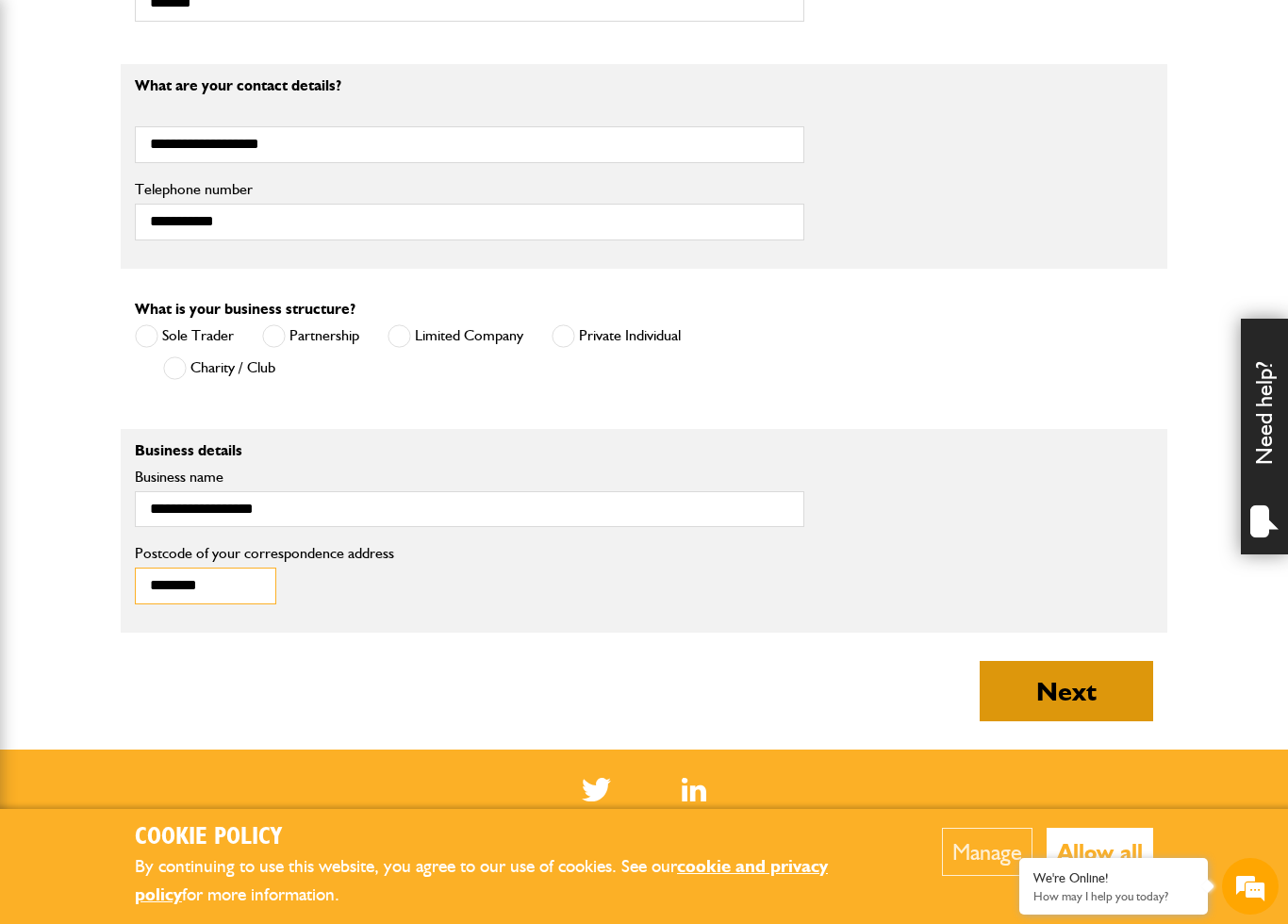 type on "********" 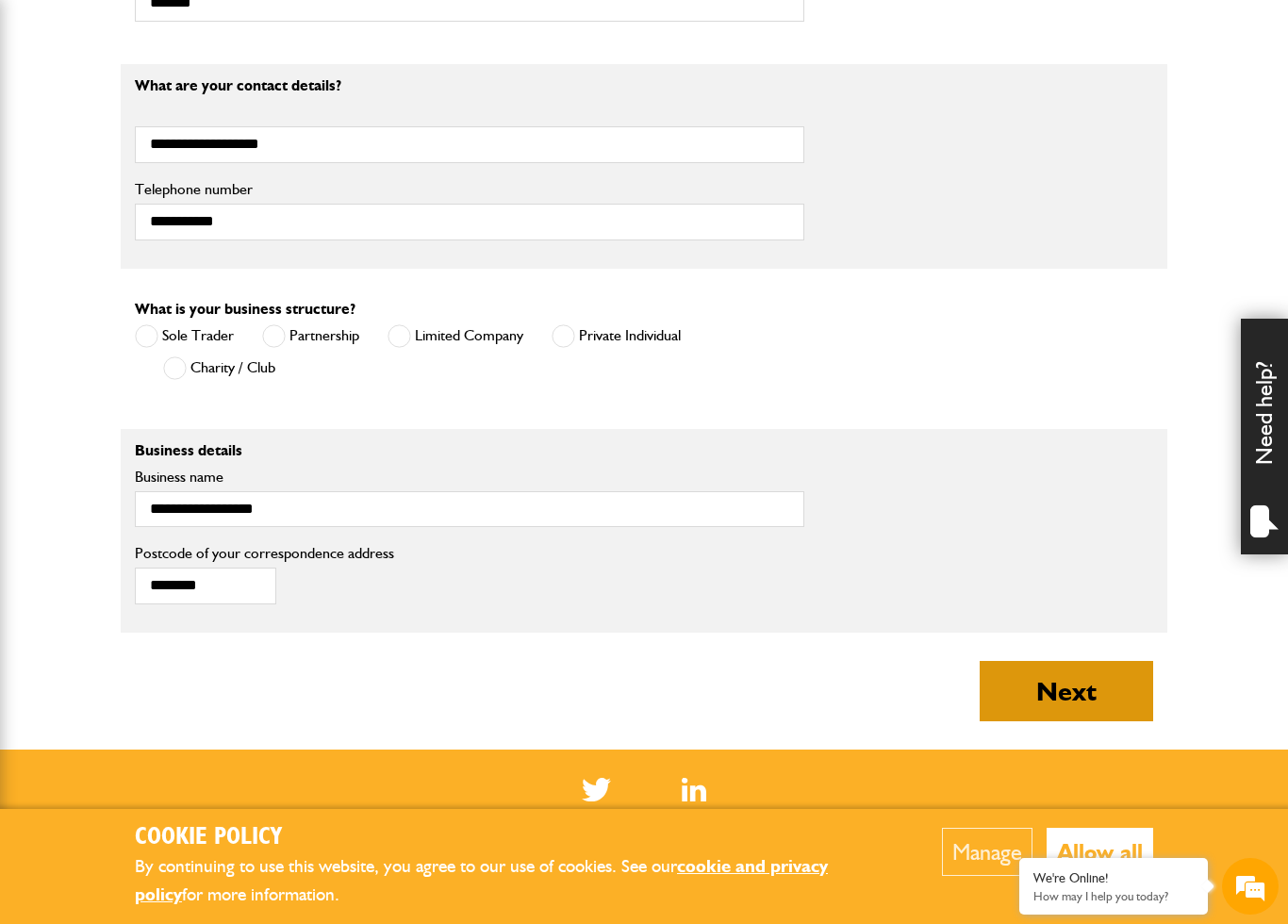 click on "Next" at bounding box center (1066, 691) 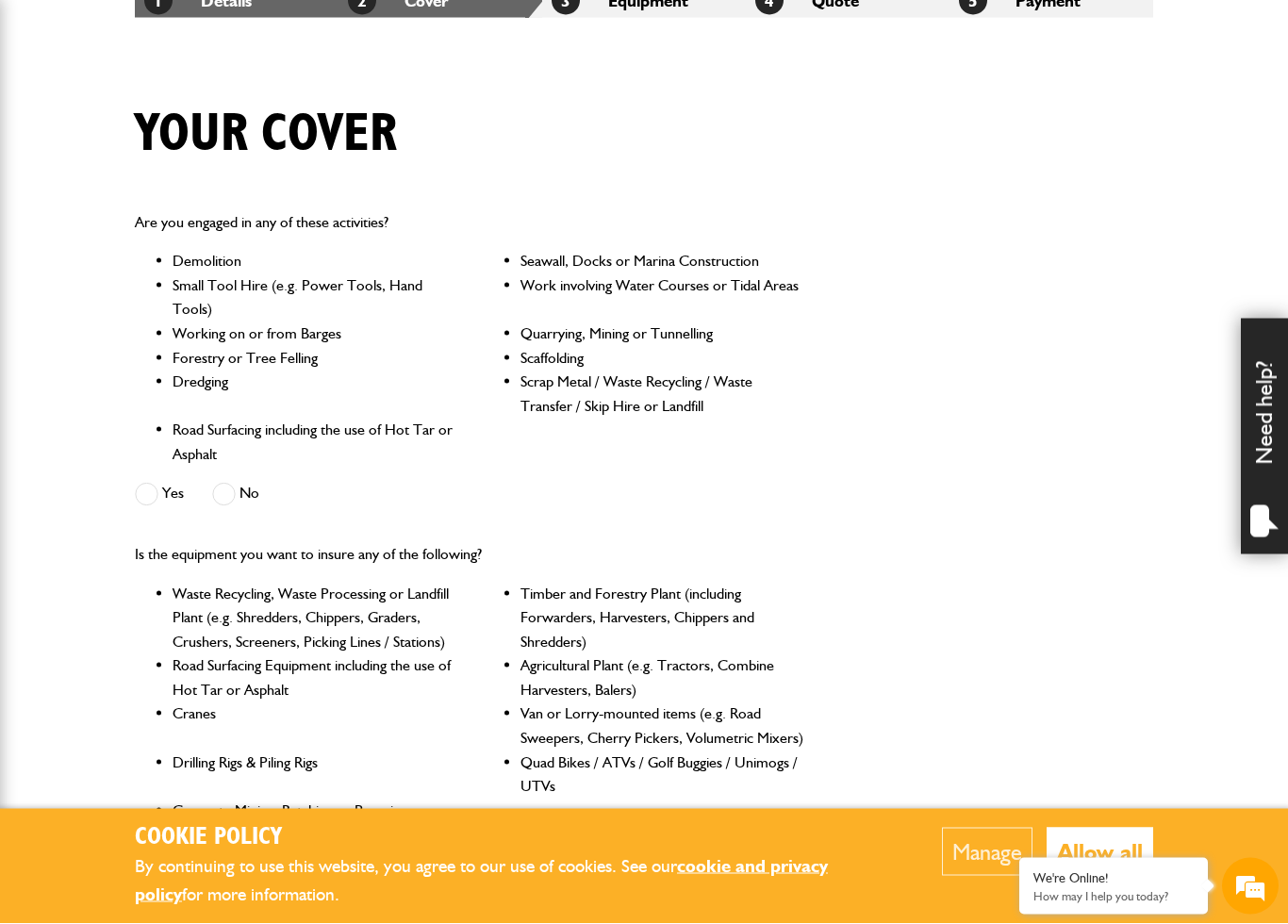 scroll, scrollTop: 390, scrollLeft: 0, axis: vertical 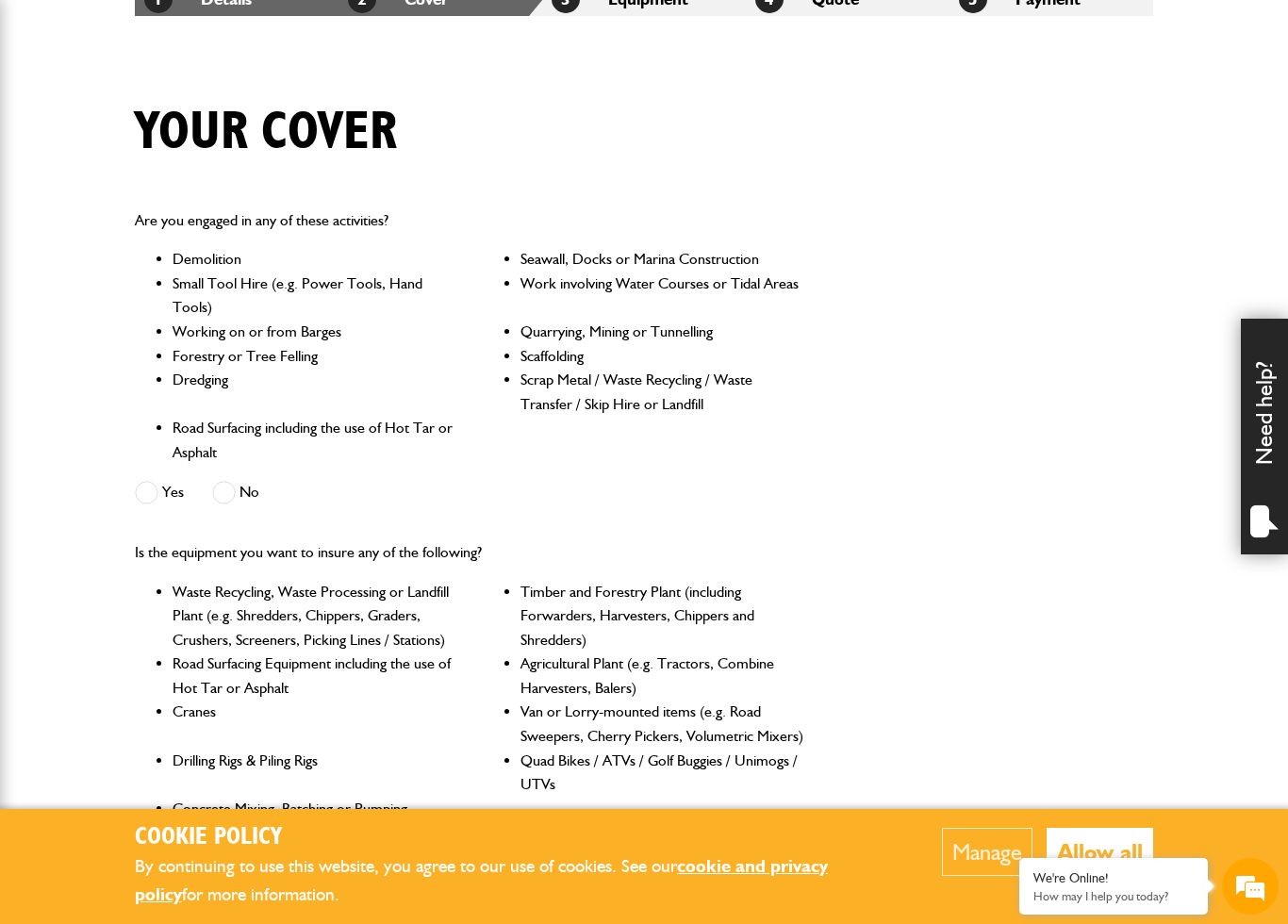 click at bounding box center [146, 492] 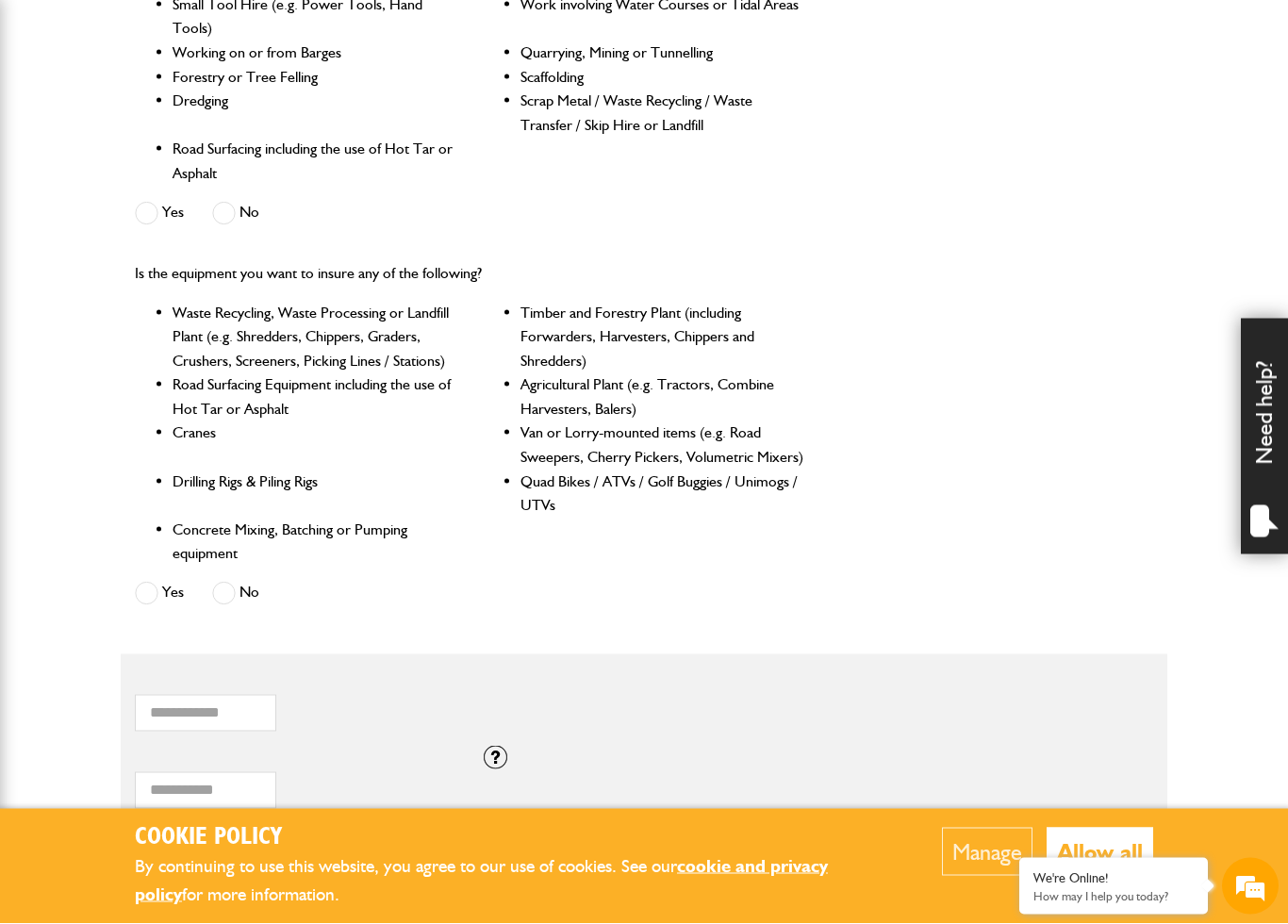 scroll, scrollTop: 670, scrollLeft: 0, axis: vertical 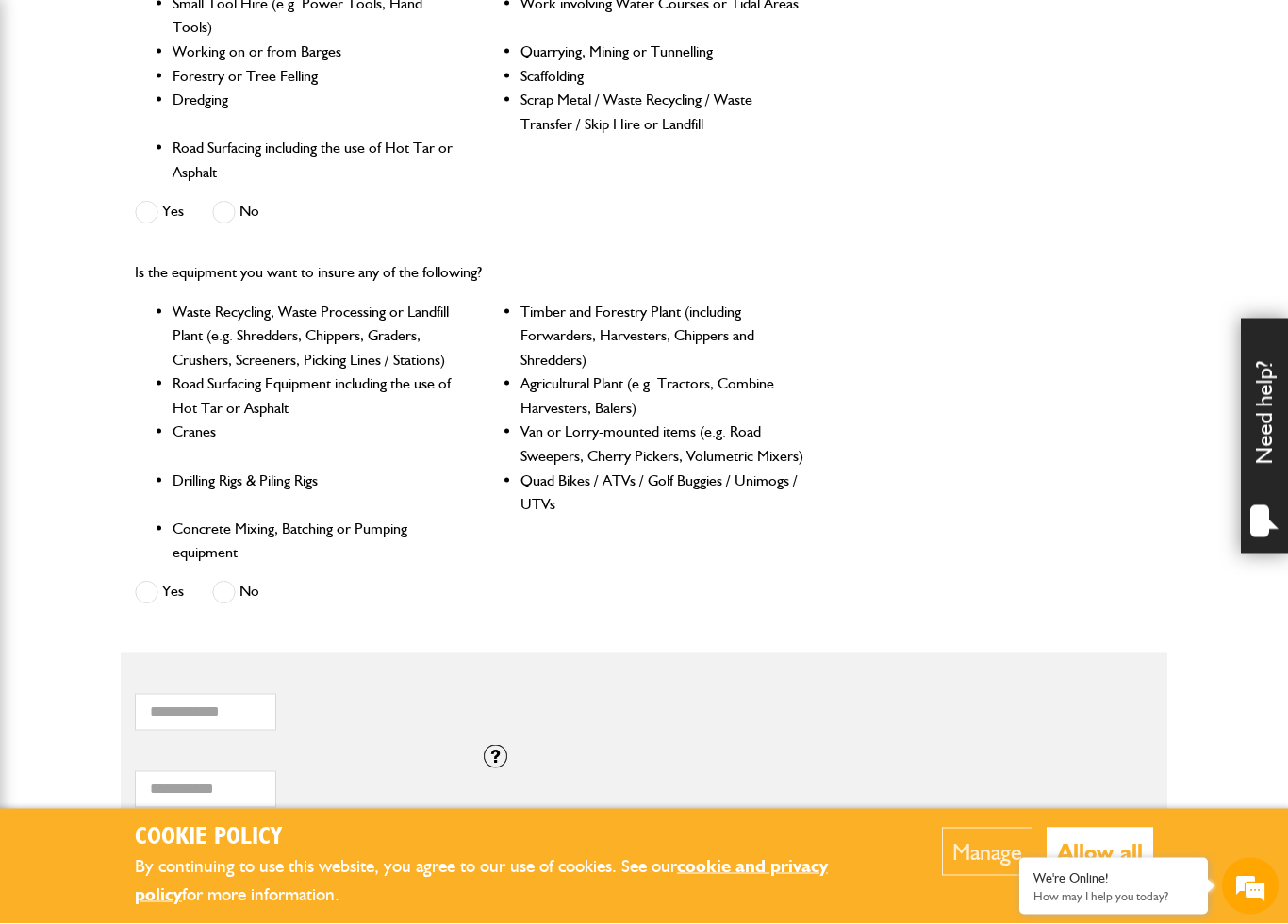 click at bounding box center (146, 592) 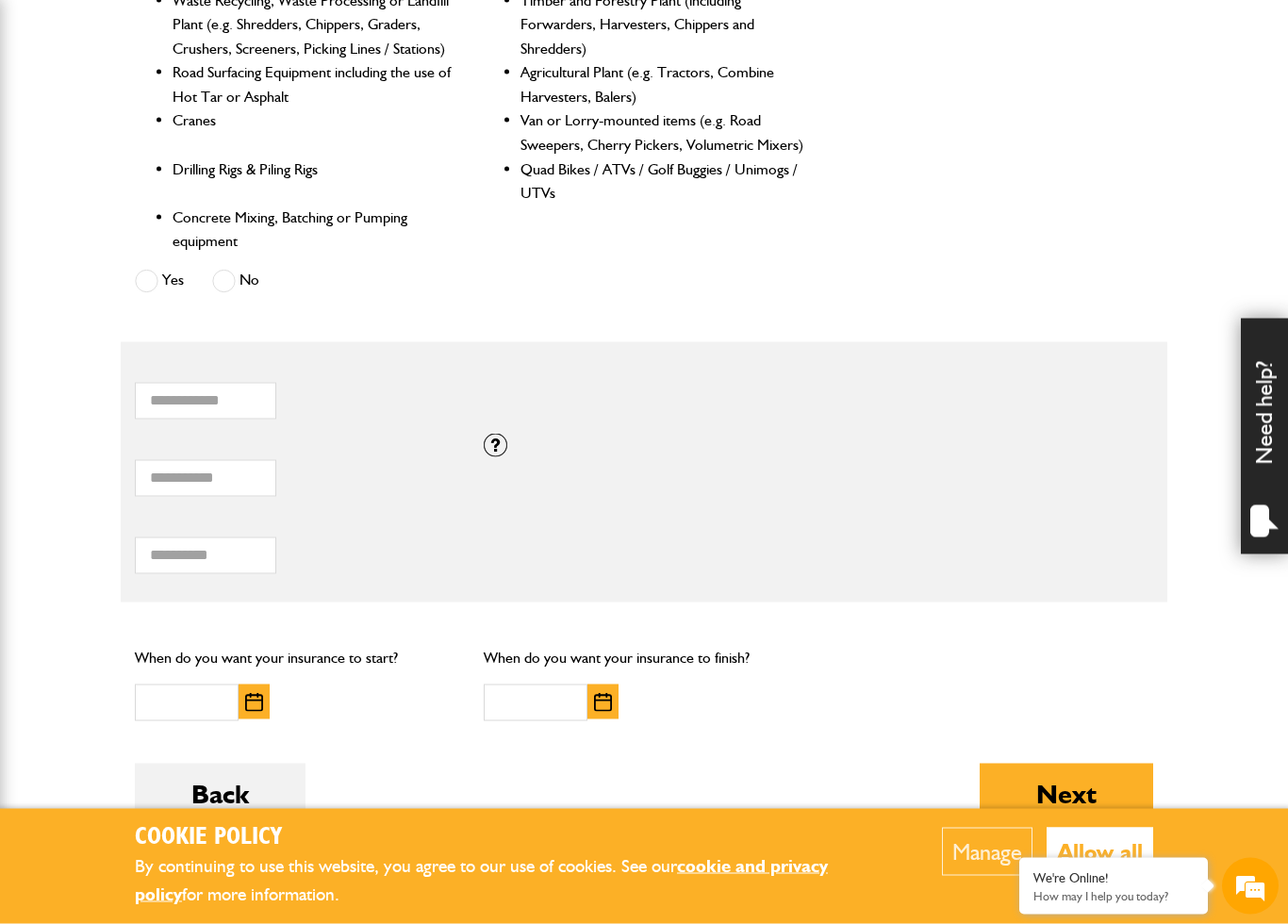scroll, scrollTop: 982, scrollLeft: 0, axis: vertical 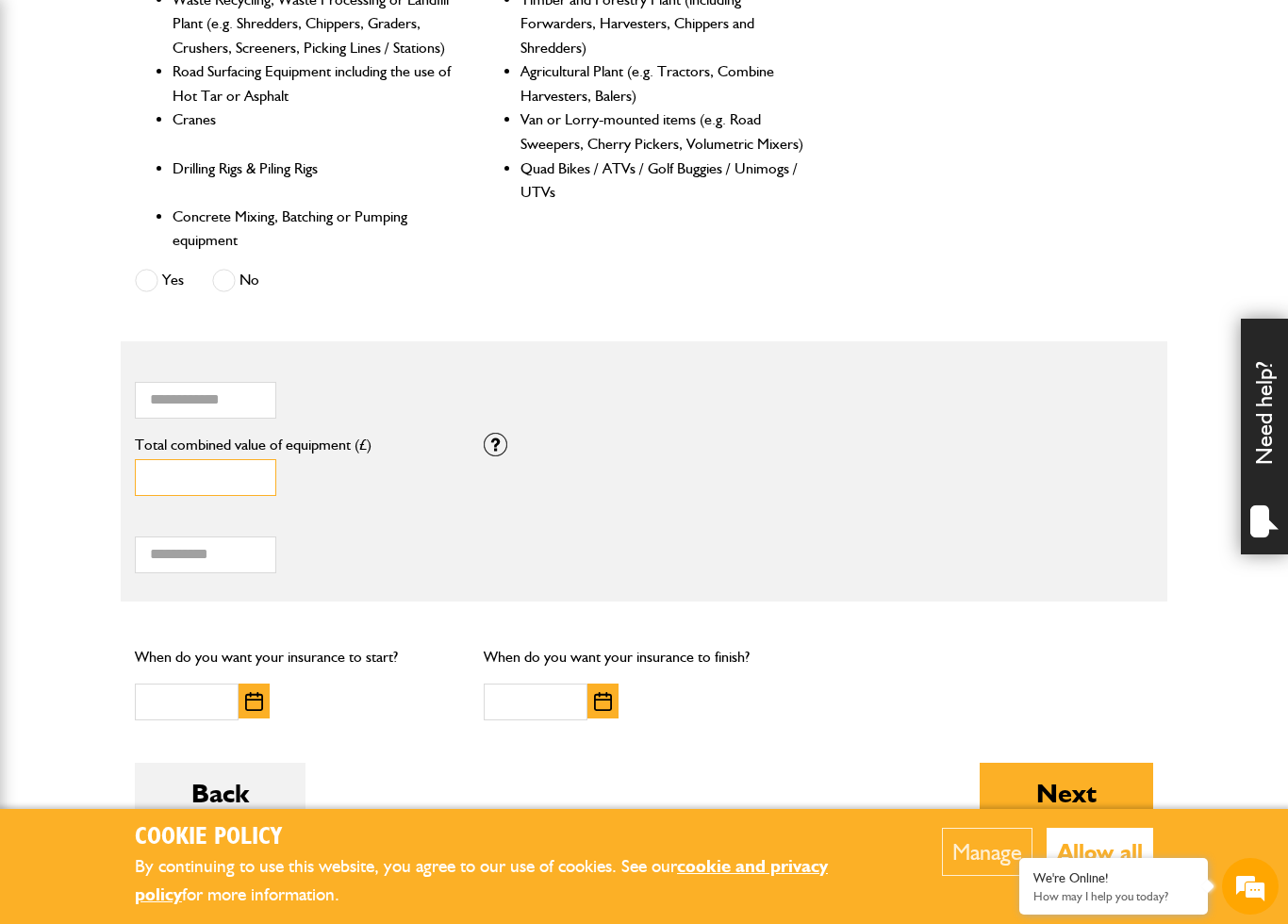 click on "*" at bounding box center (206, 477) 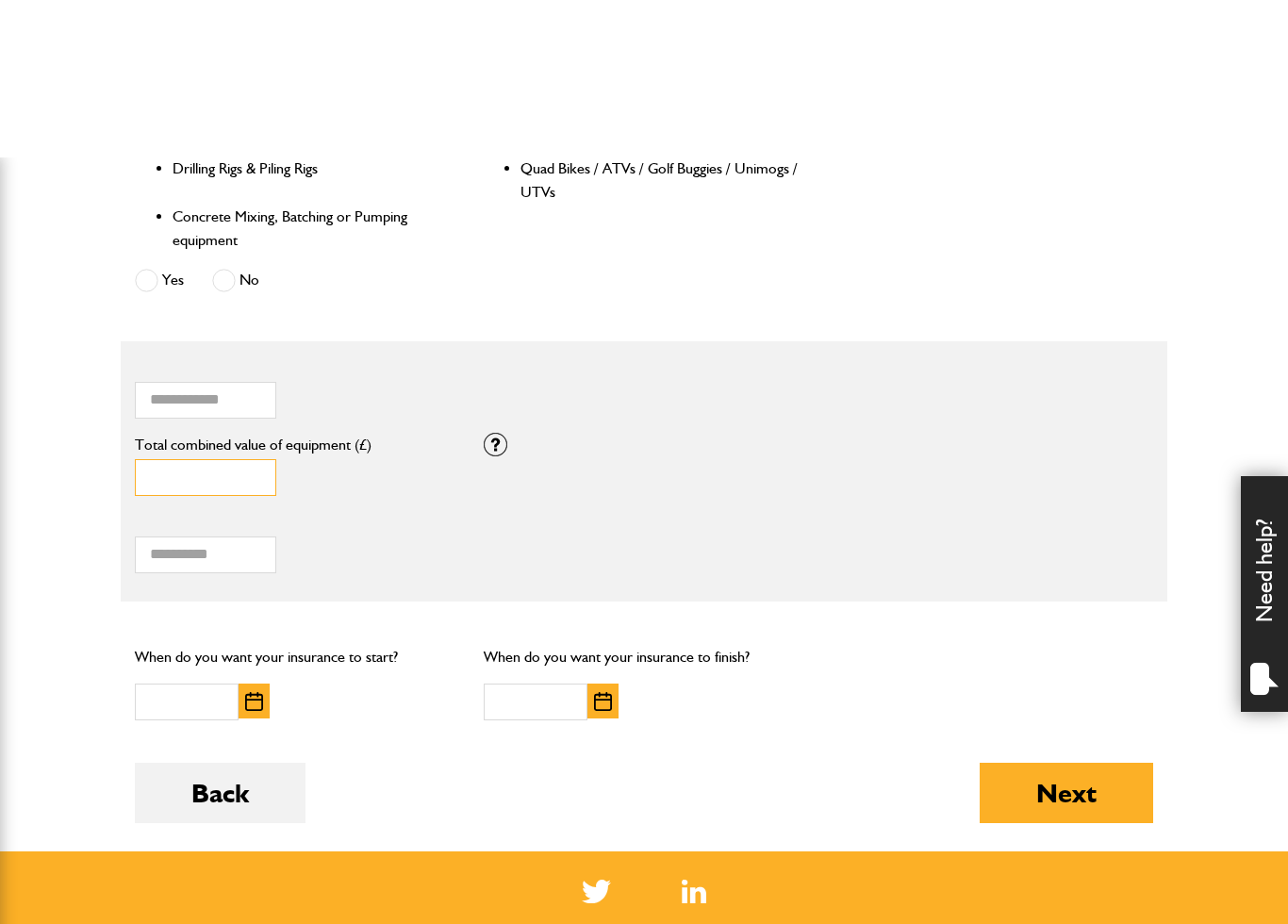 scroll, scrollTop: 1150, scrollLeft: 0, axis: vertical 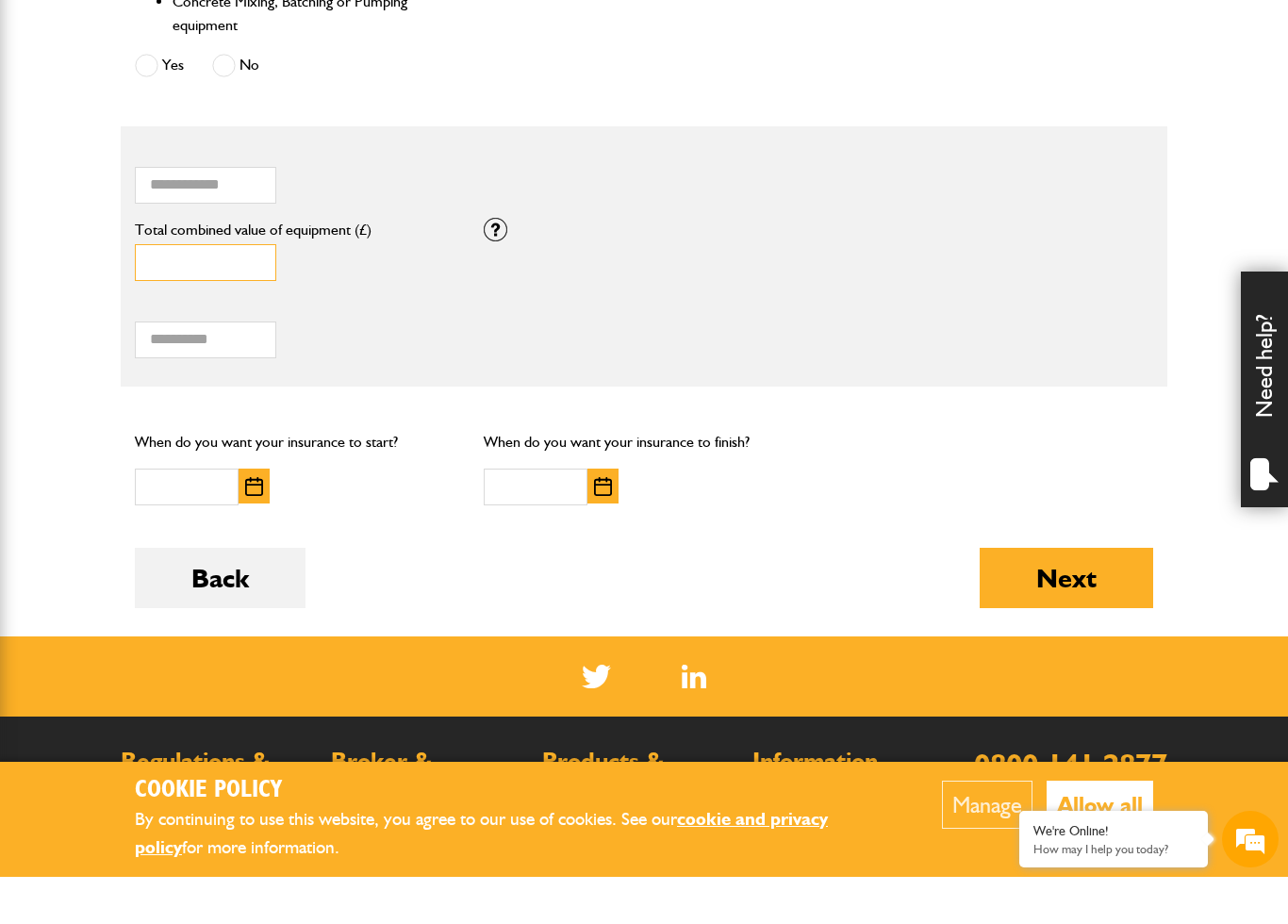 type on "*****" 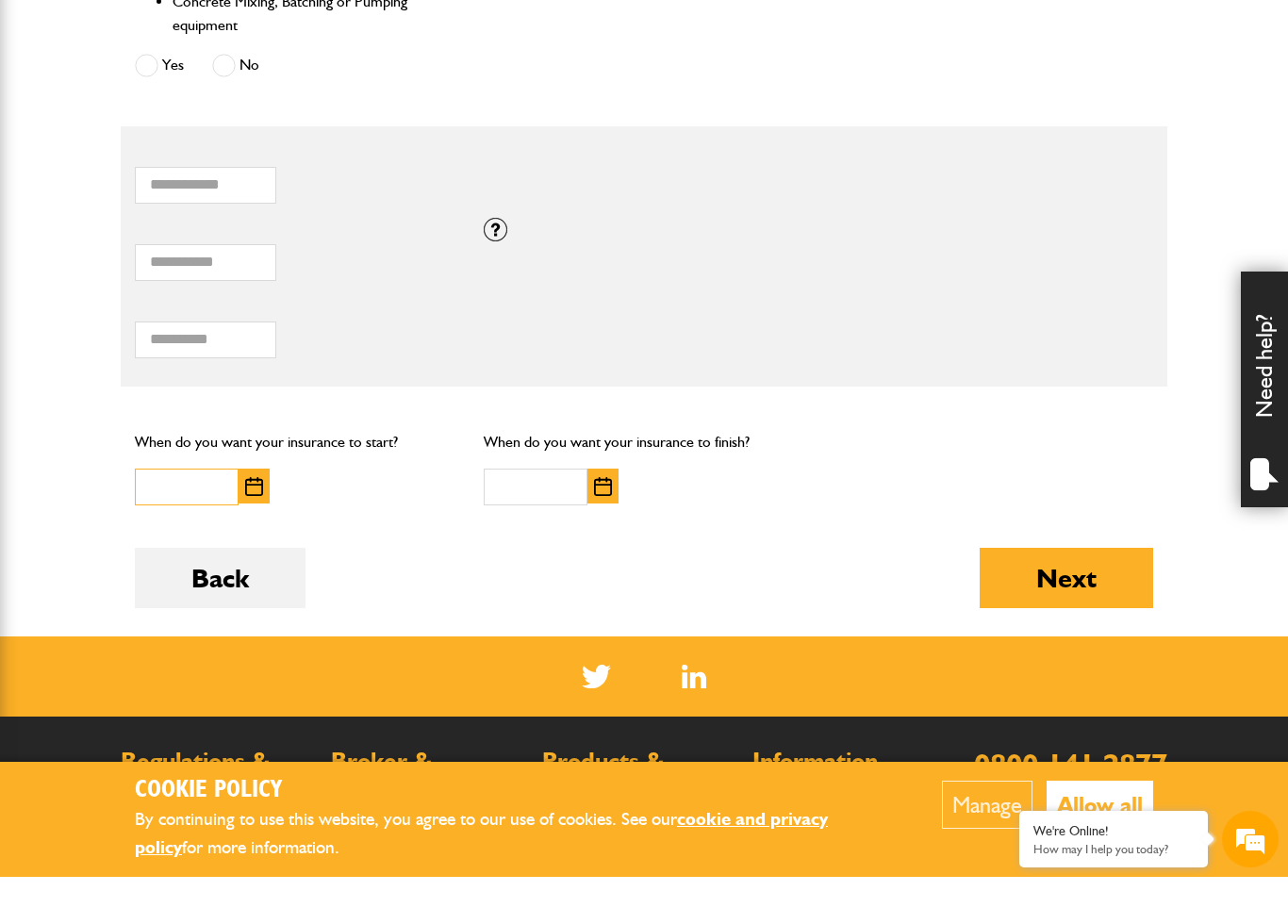 click at bounding box center (187, 534) 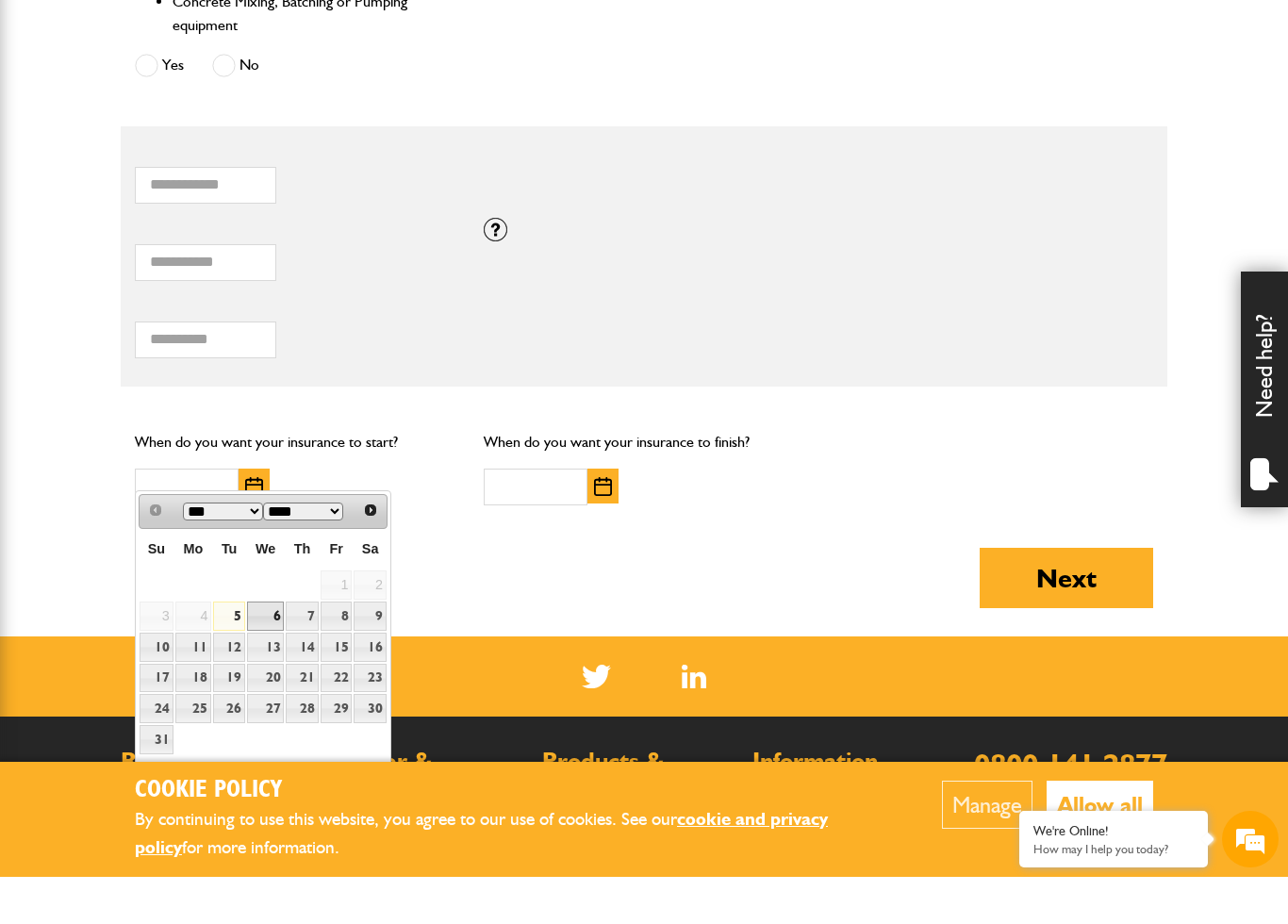 click on "6" at bounding box center [265, 663] 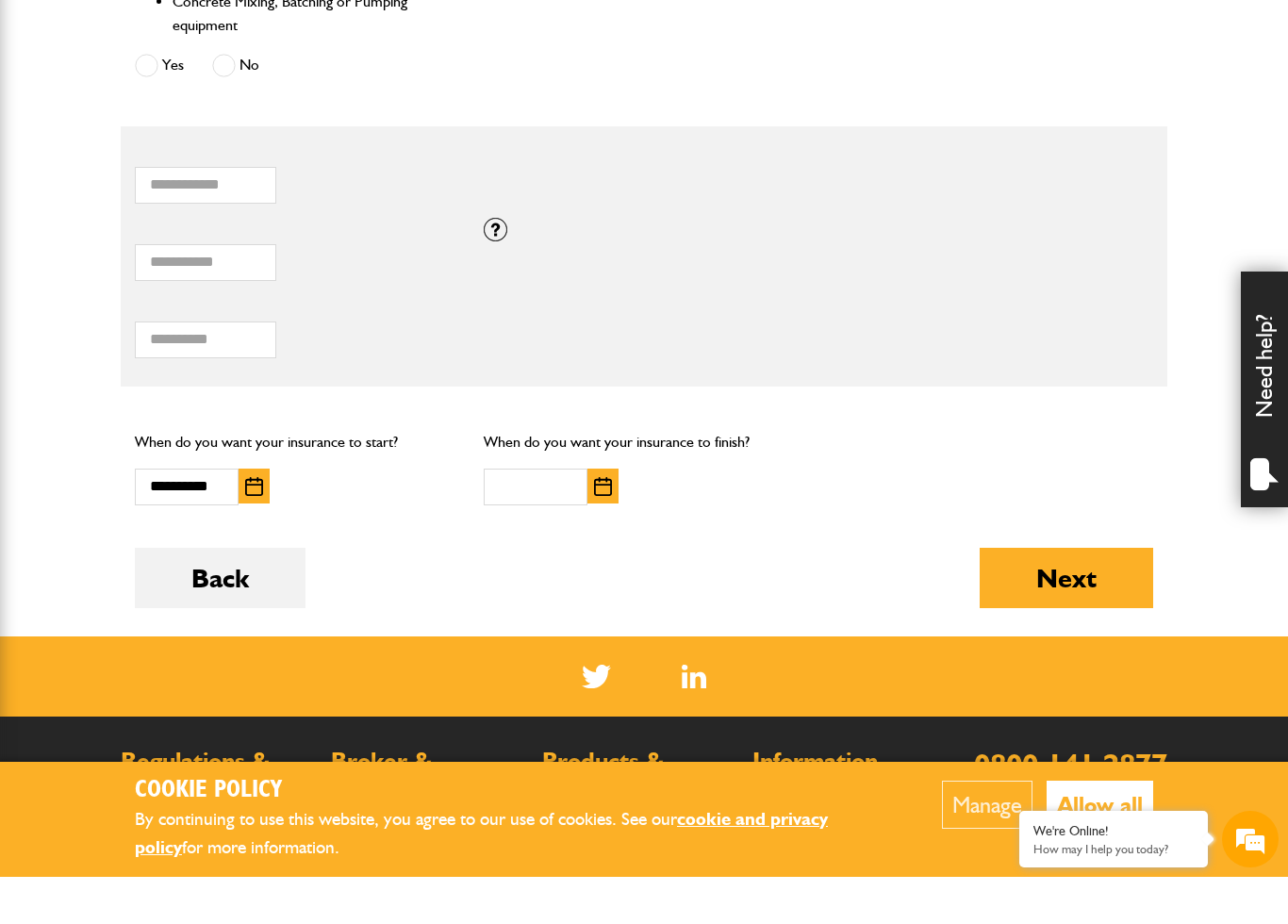 scroll, scrollTop: 1197, scrollLeft: 0, axis: vertical 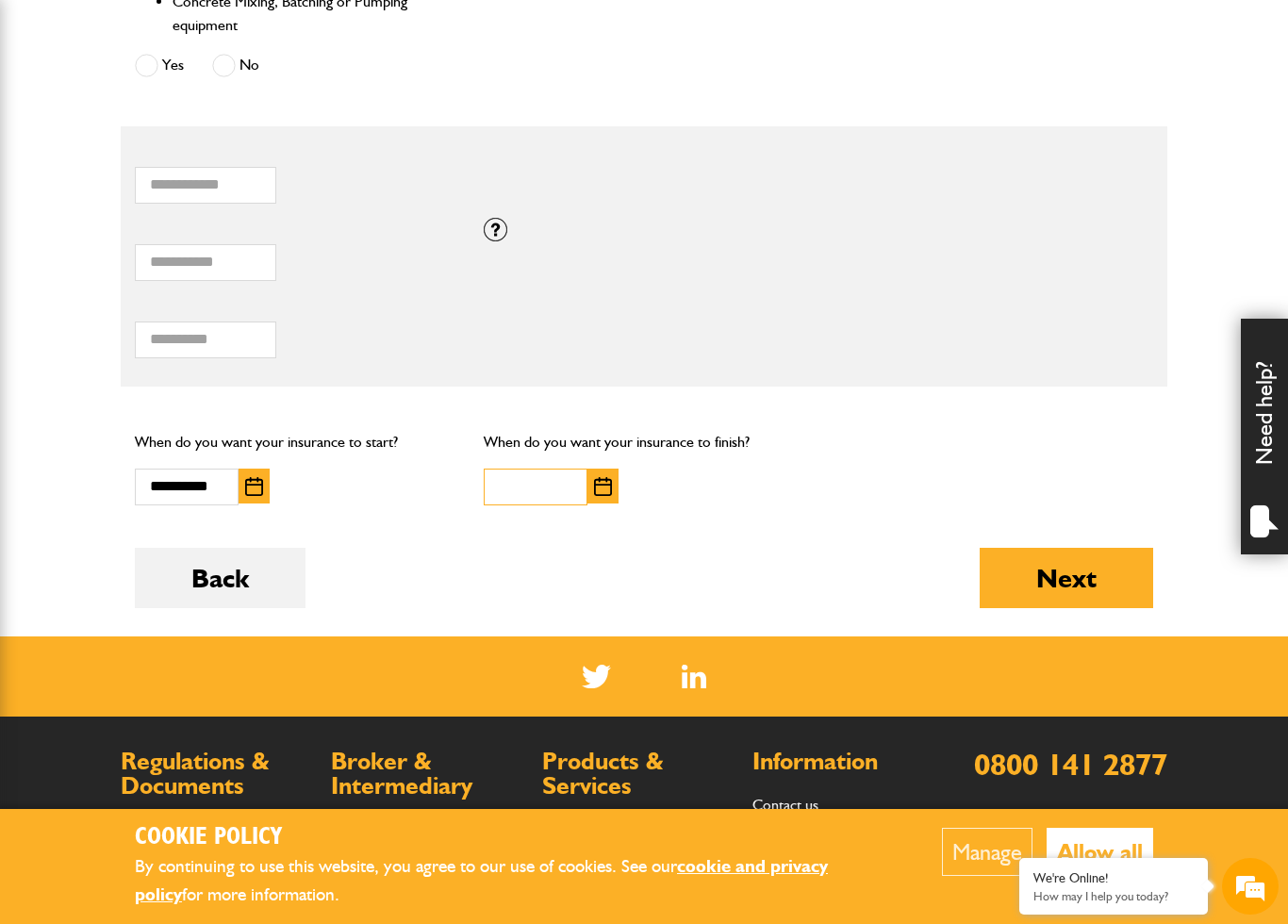 click at bounding box center [536, 487] 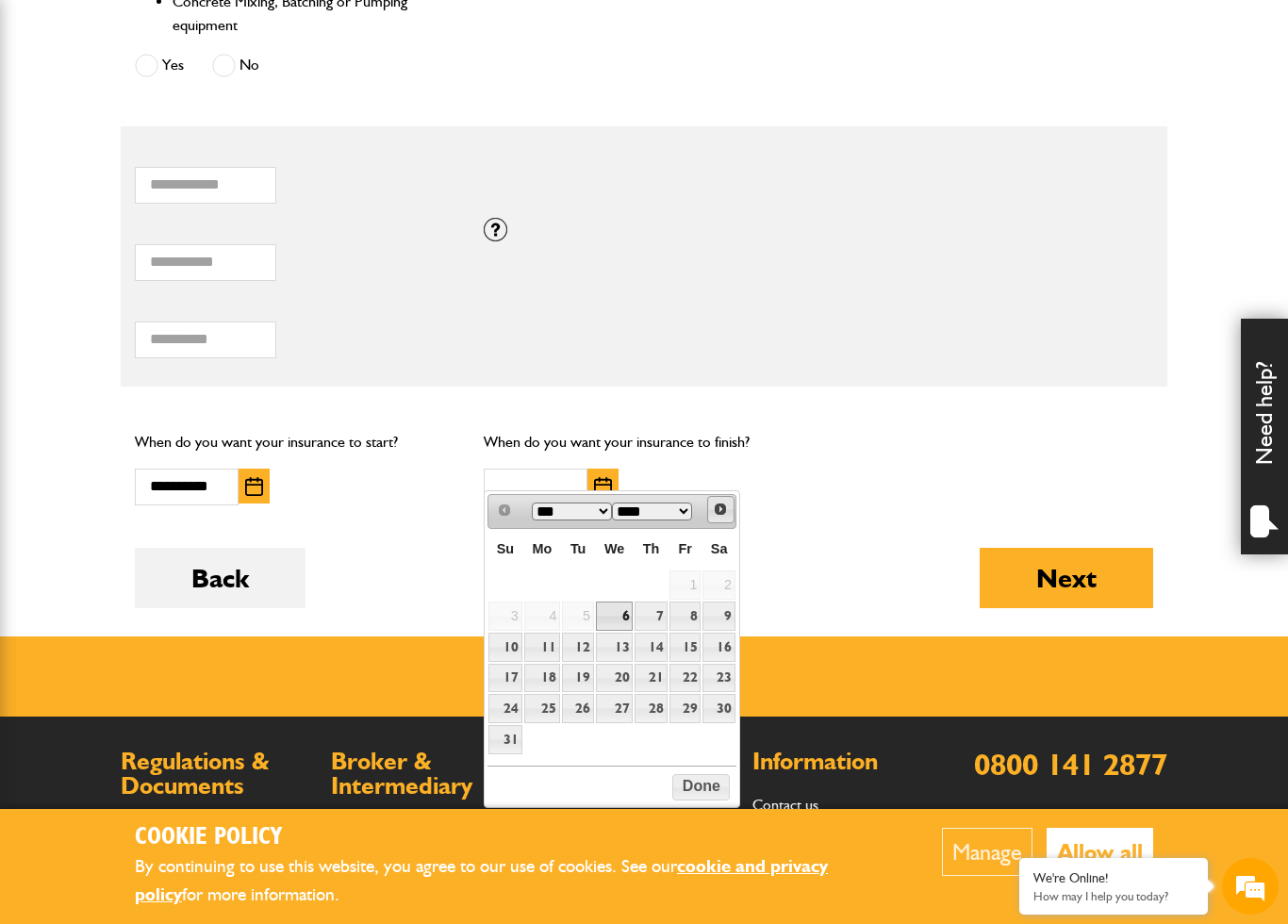 click on "Next" at bounding box center [720, 509] 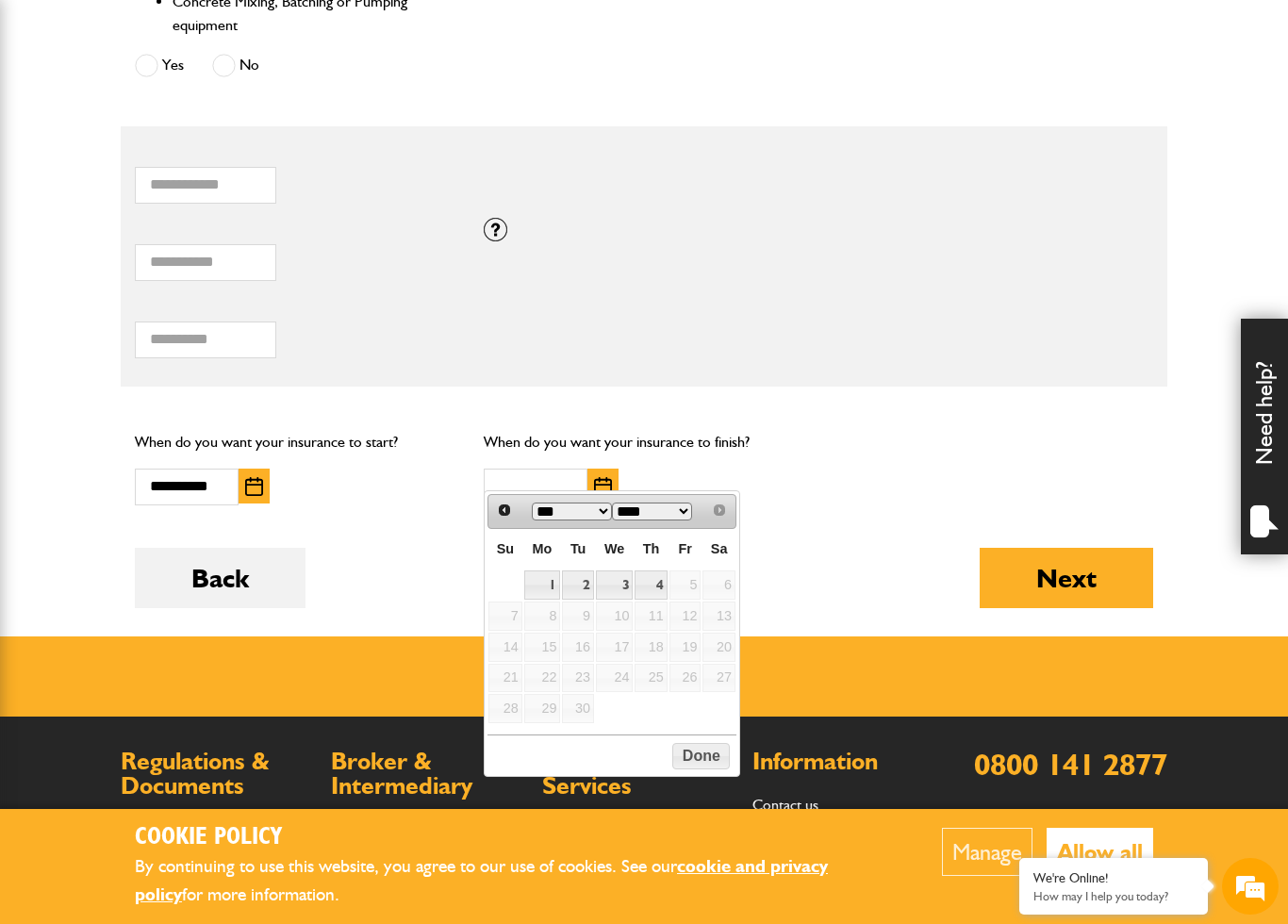 click on "Prev Next *** *** ****" at bounding box center [612, 511] 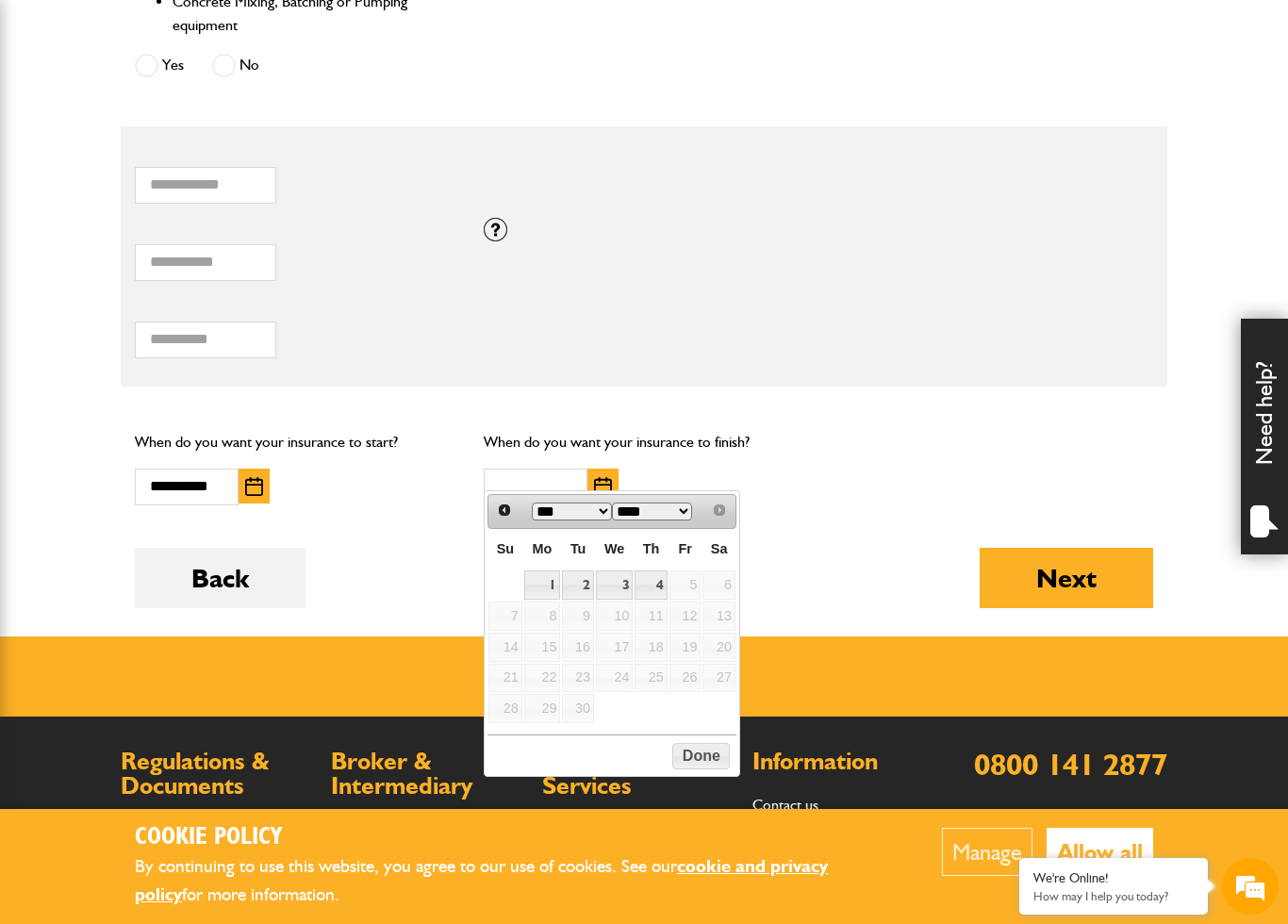 click on "Prev Next *** *** ****" at bounding box center (612, 511) 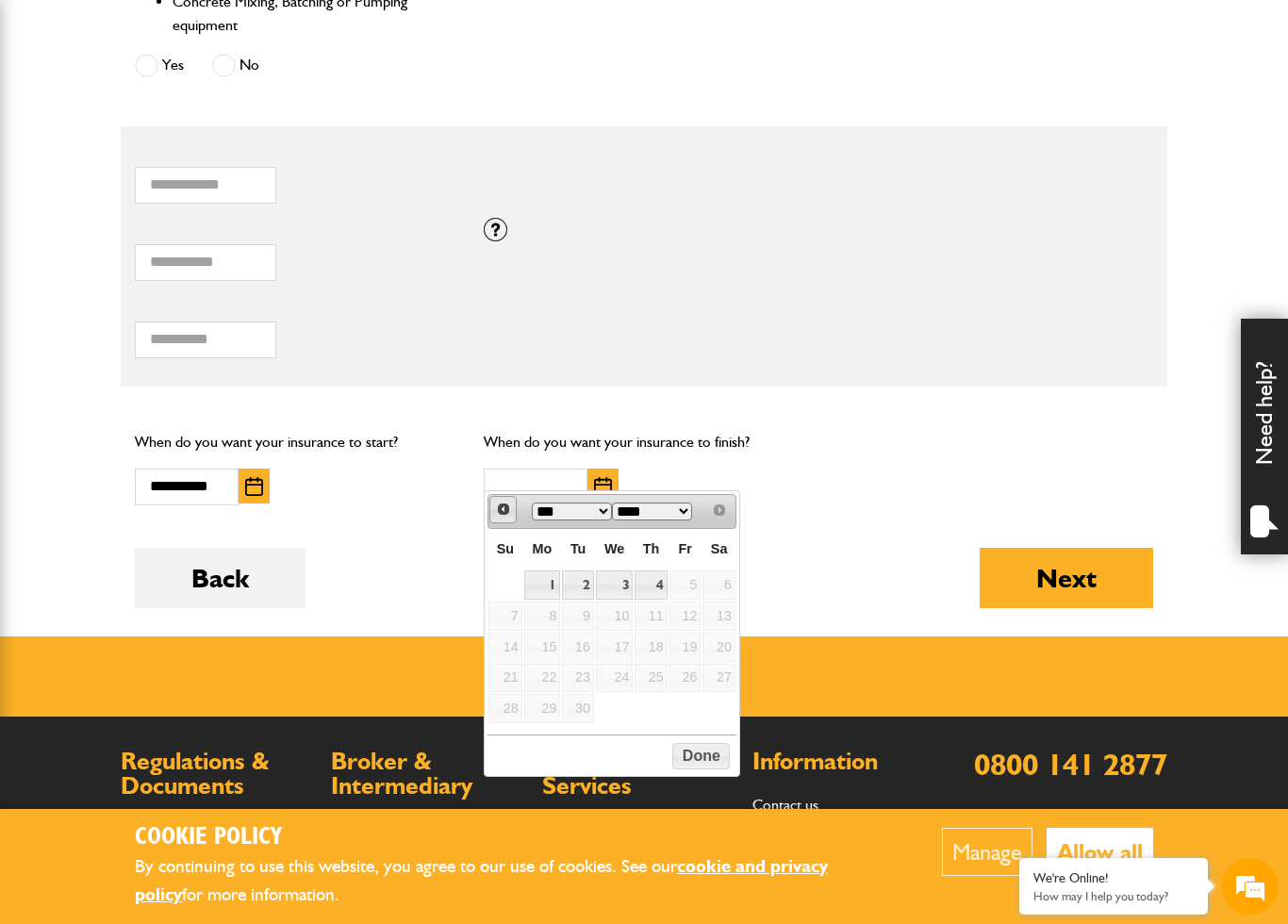 click on "Prev" at bounding box center [504, 509] 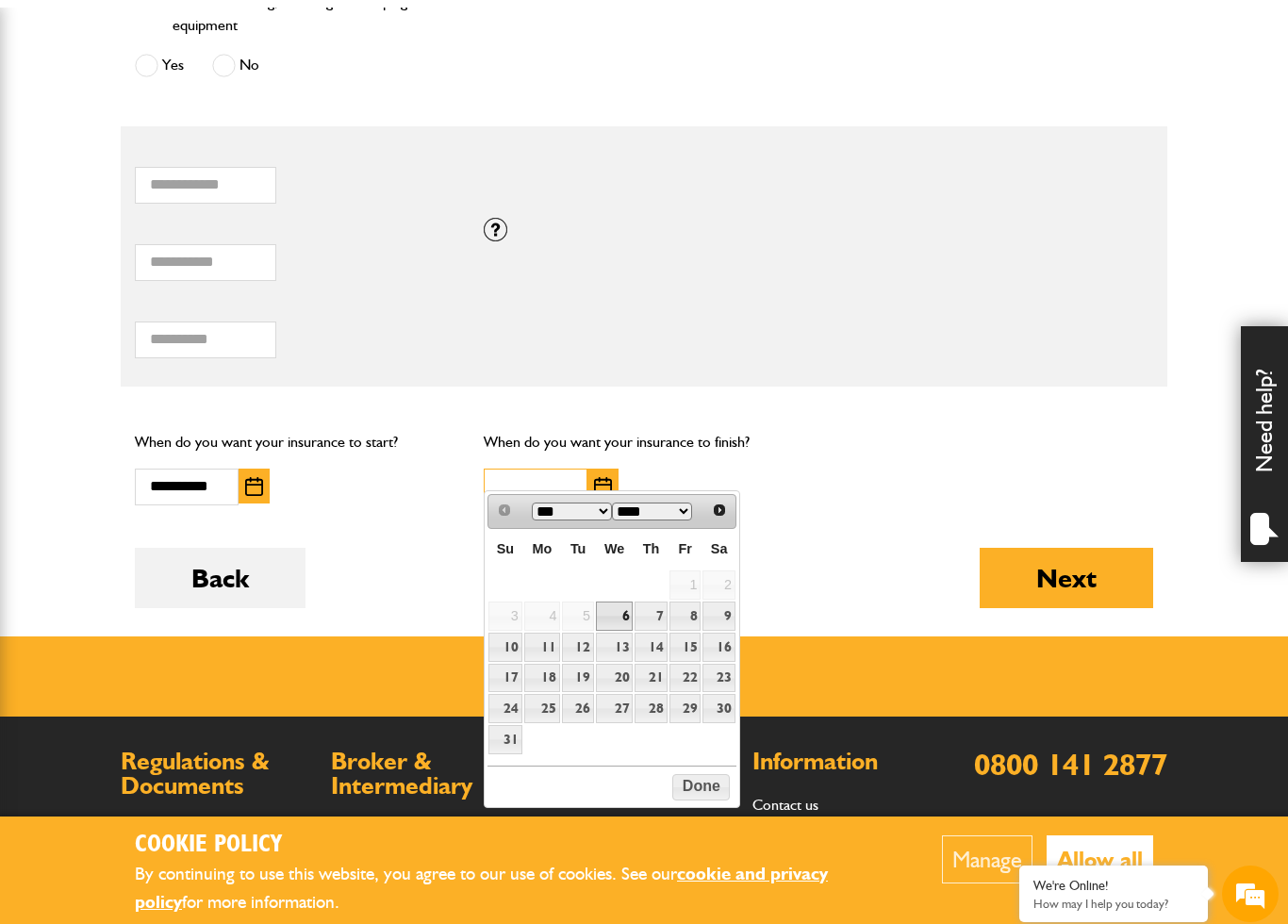 scroll, scrollTop: 1426, scrollLeft: 0, axis: vertical 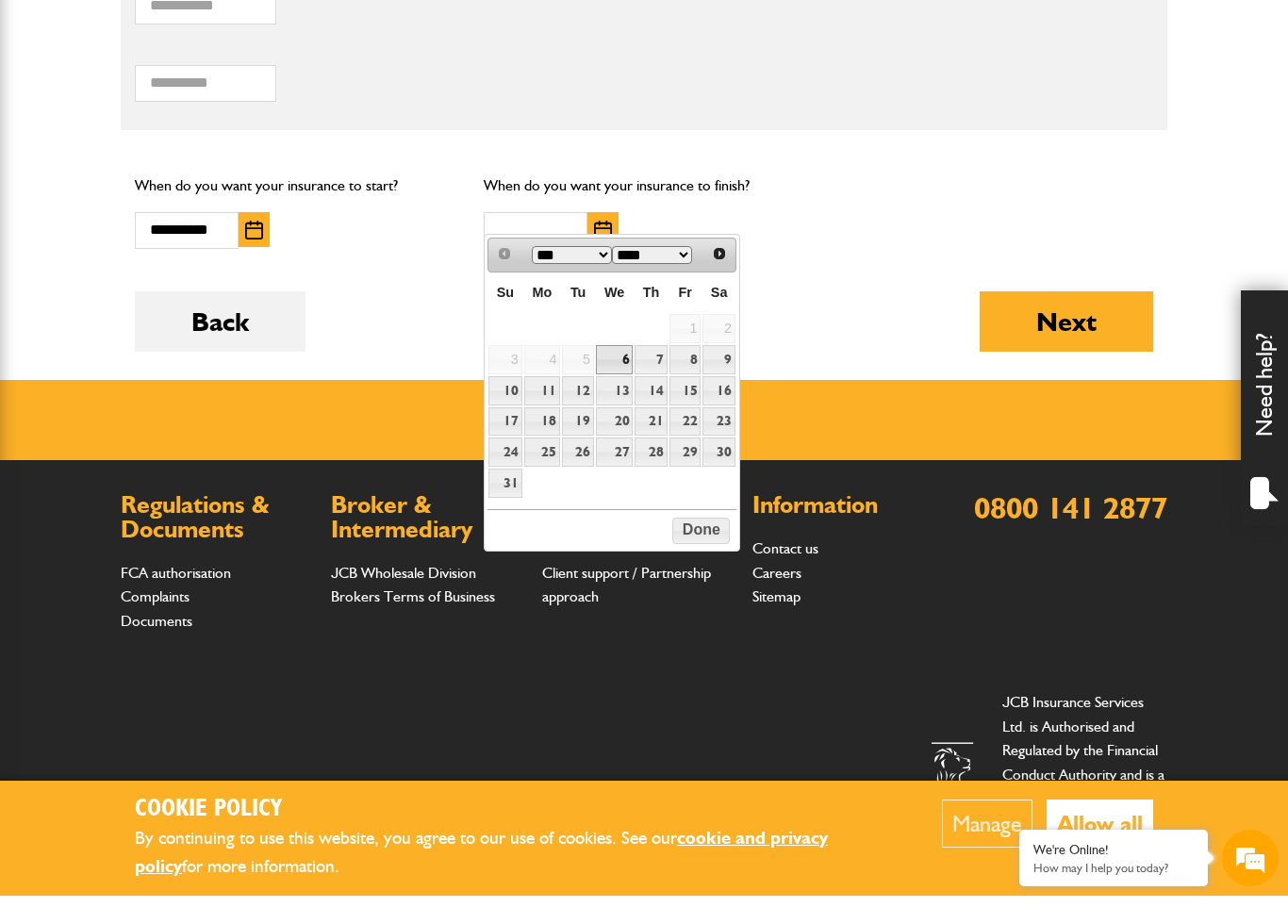click on "****" at bounding box center [652, 283] 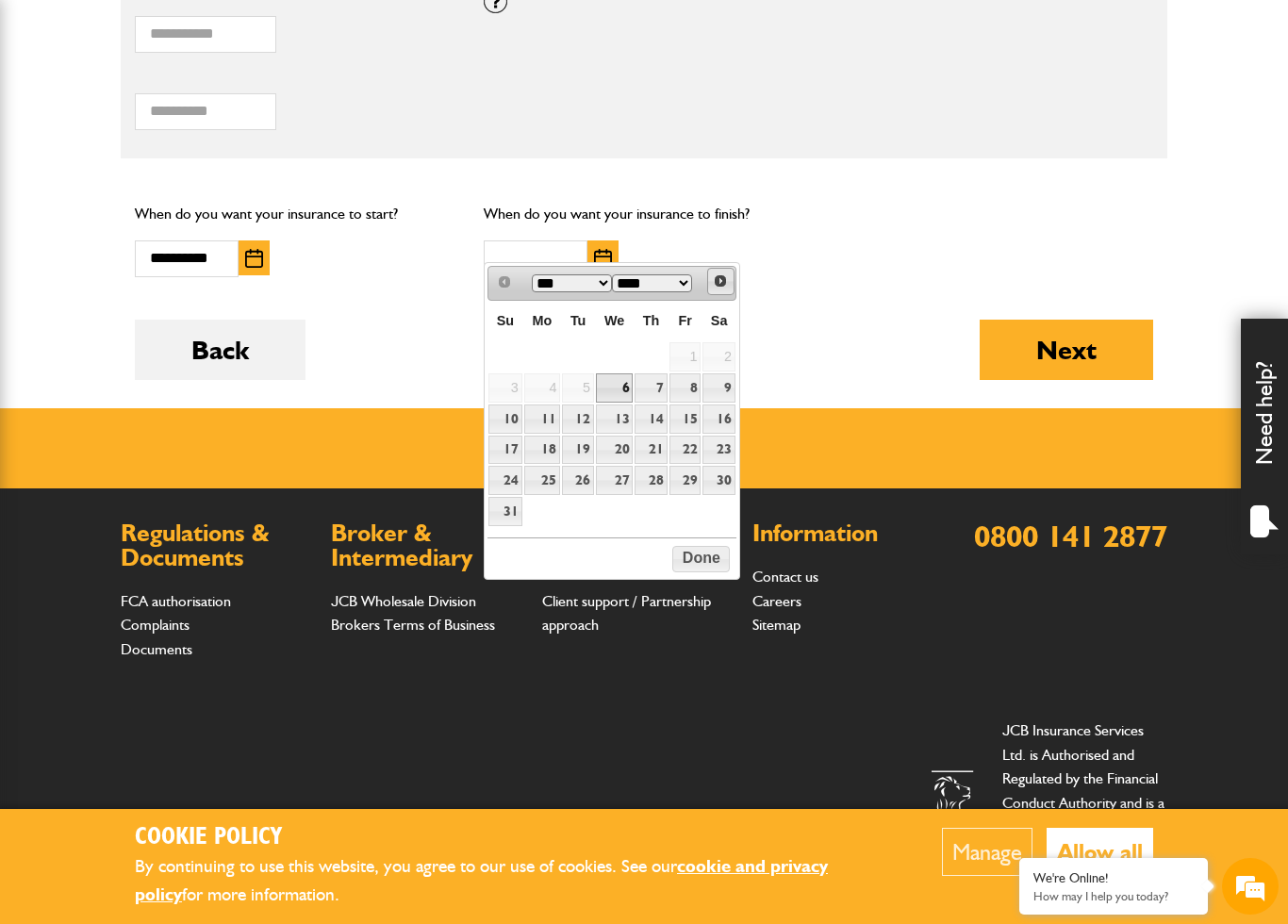 click on "Next" at bounding box center (720, 281) 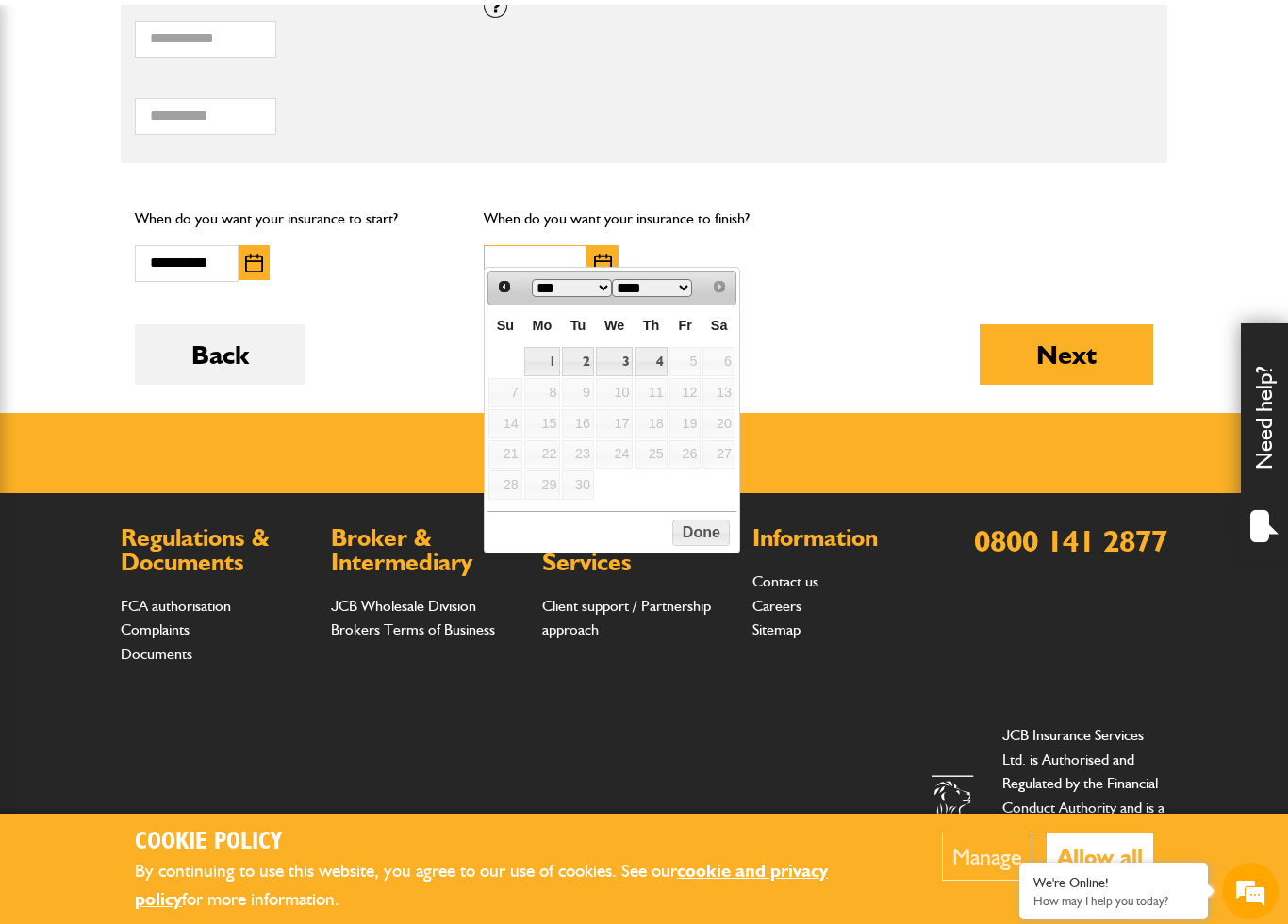 scroll, scrollTop: 1424, scrollLeft: 0, axis: vertical 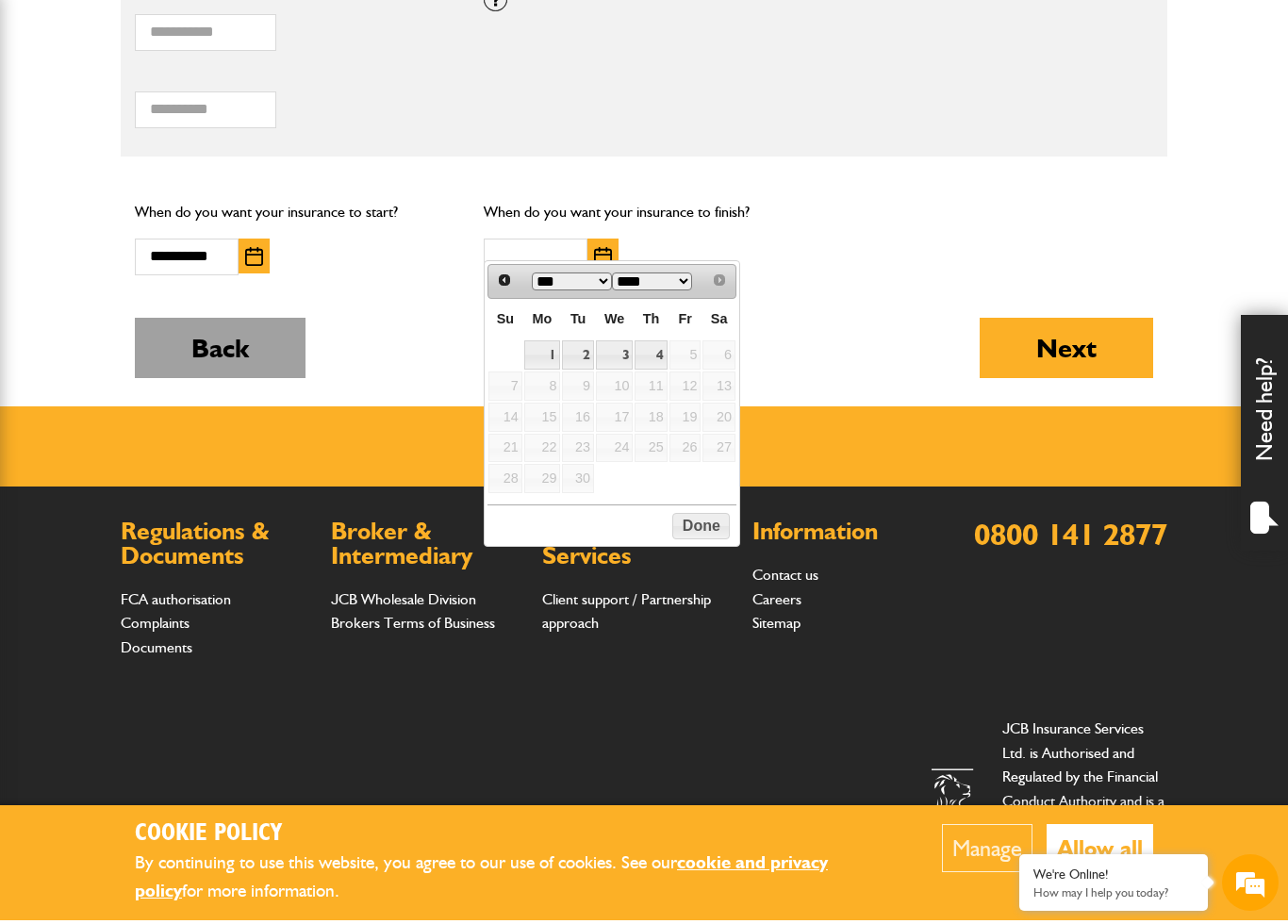 click on "Back" at bounding box center [220, 352] 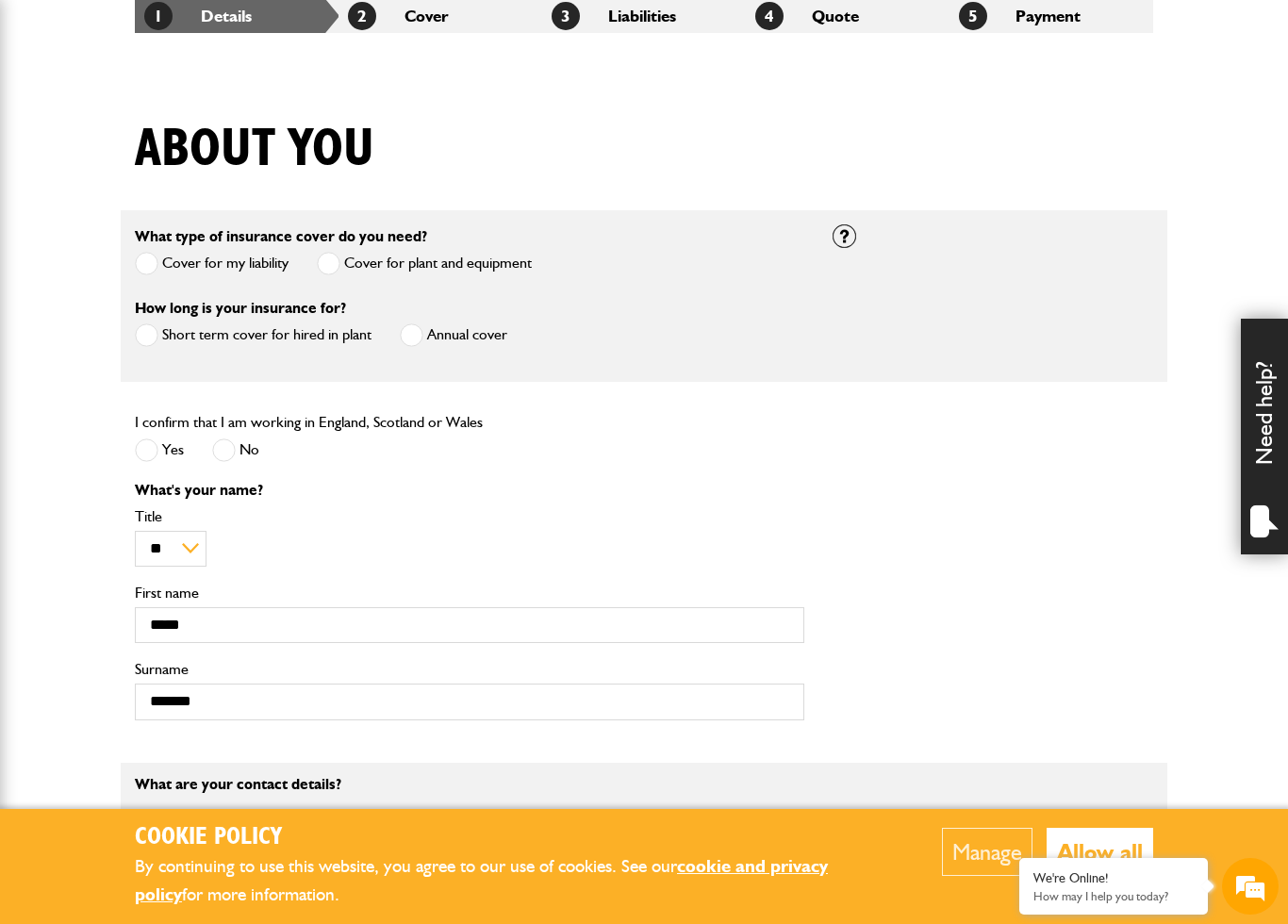 scroll, scrollTop: 396, scrollLeft: 0, axis: vertical 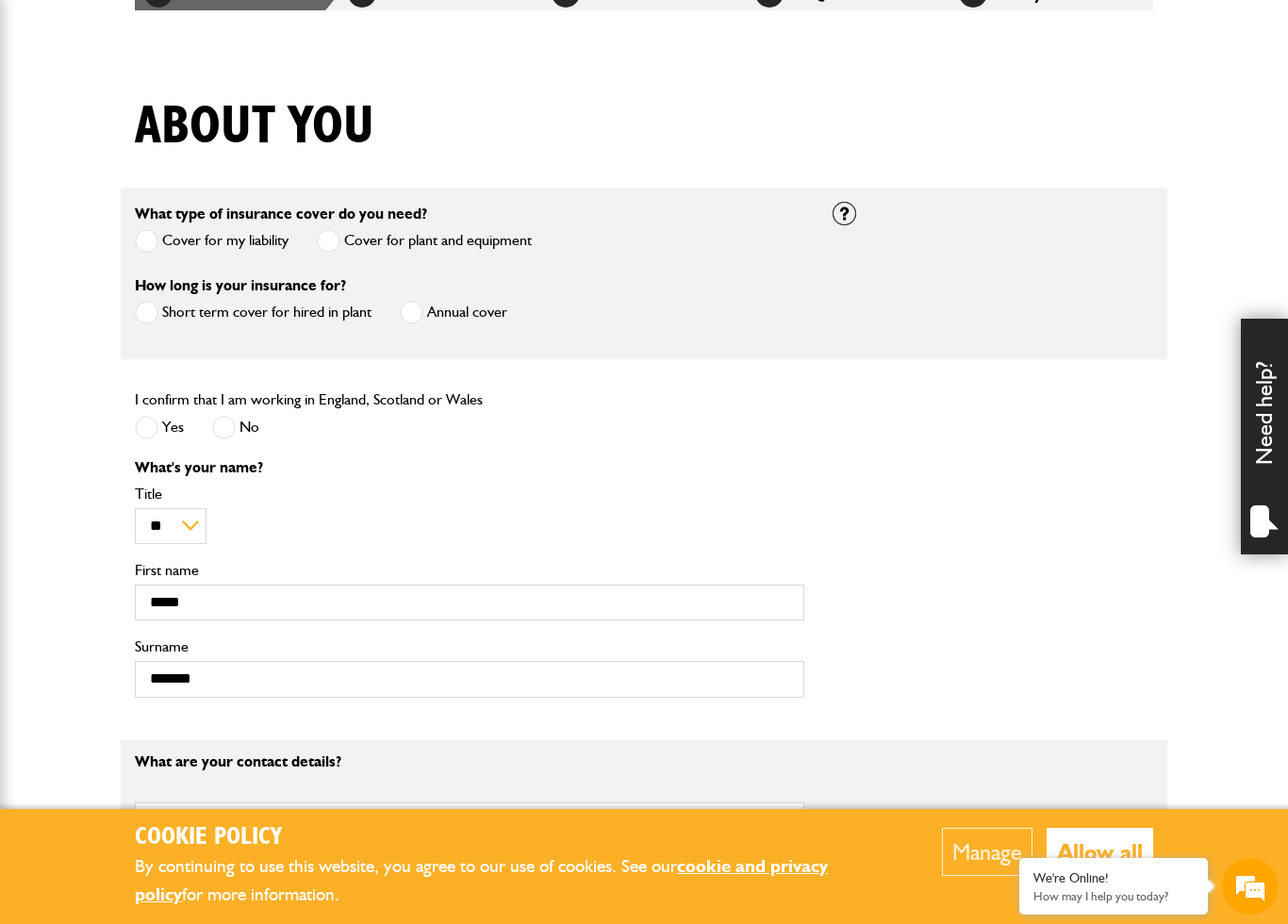 click at bounding box center (411, 312) 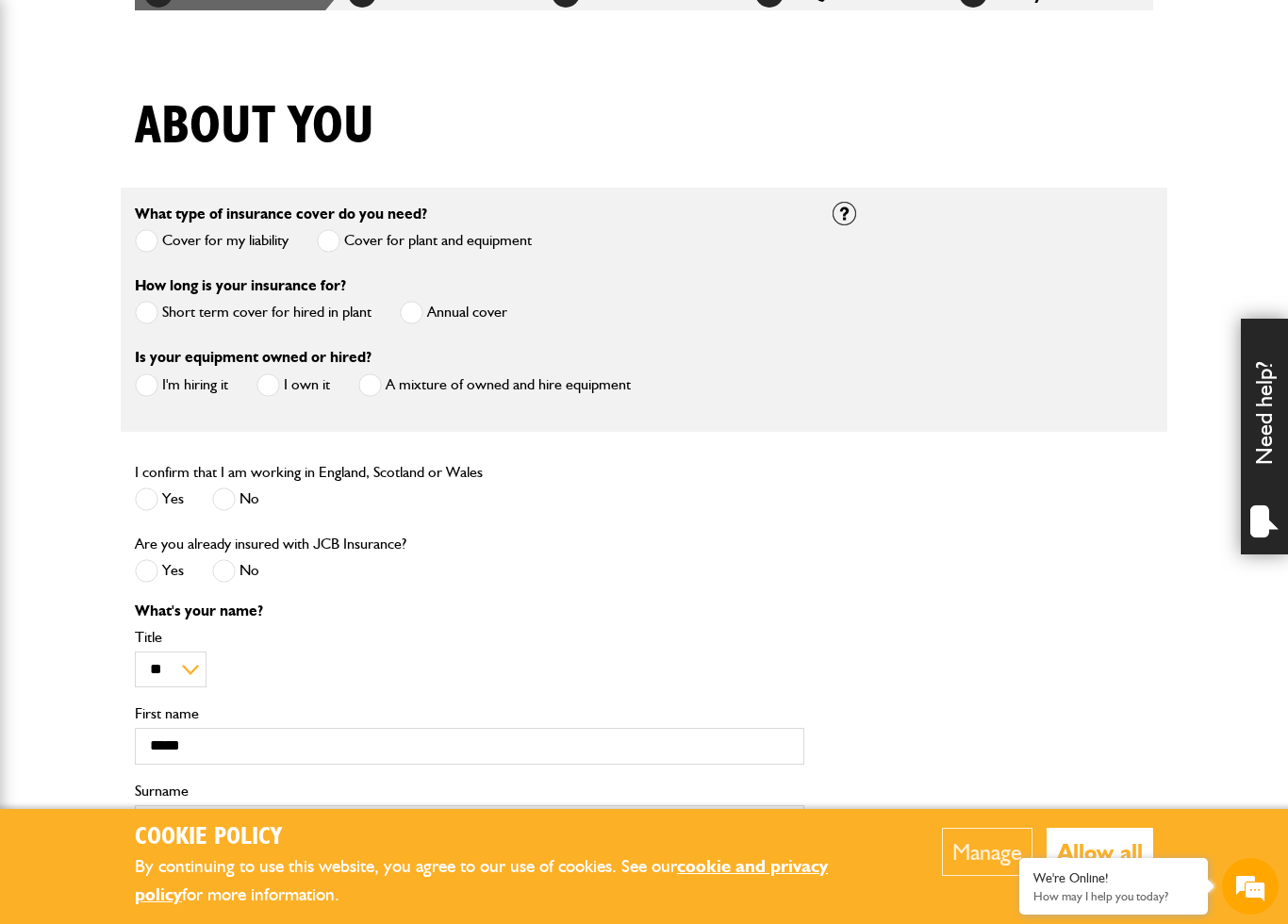 click at bounding box center [146, 385] 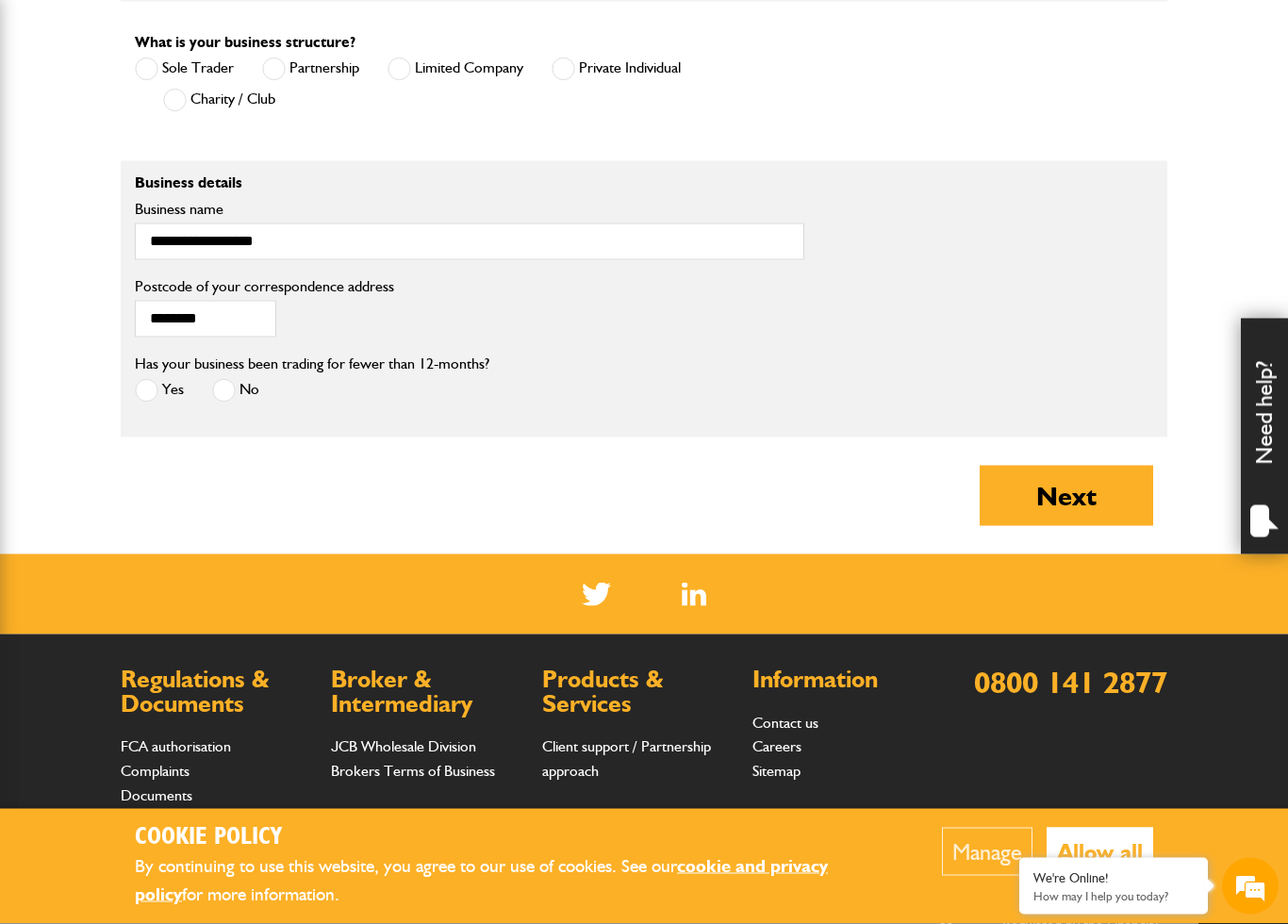 scroll, scrollTop: 1500, scrollLeft: 0, axis: vertical 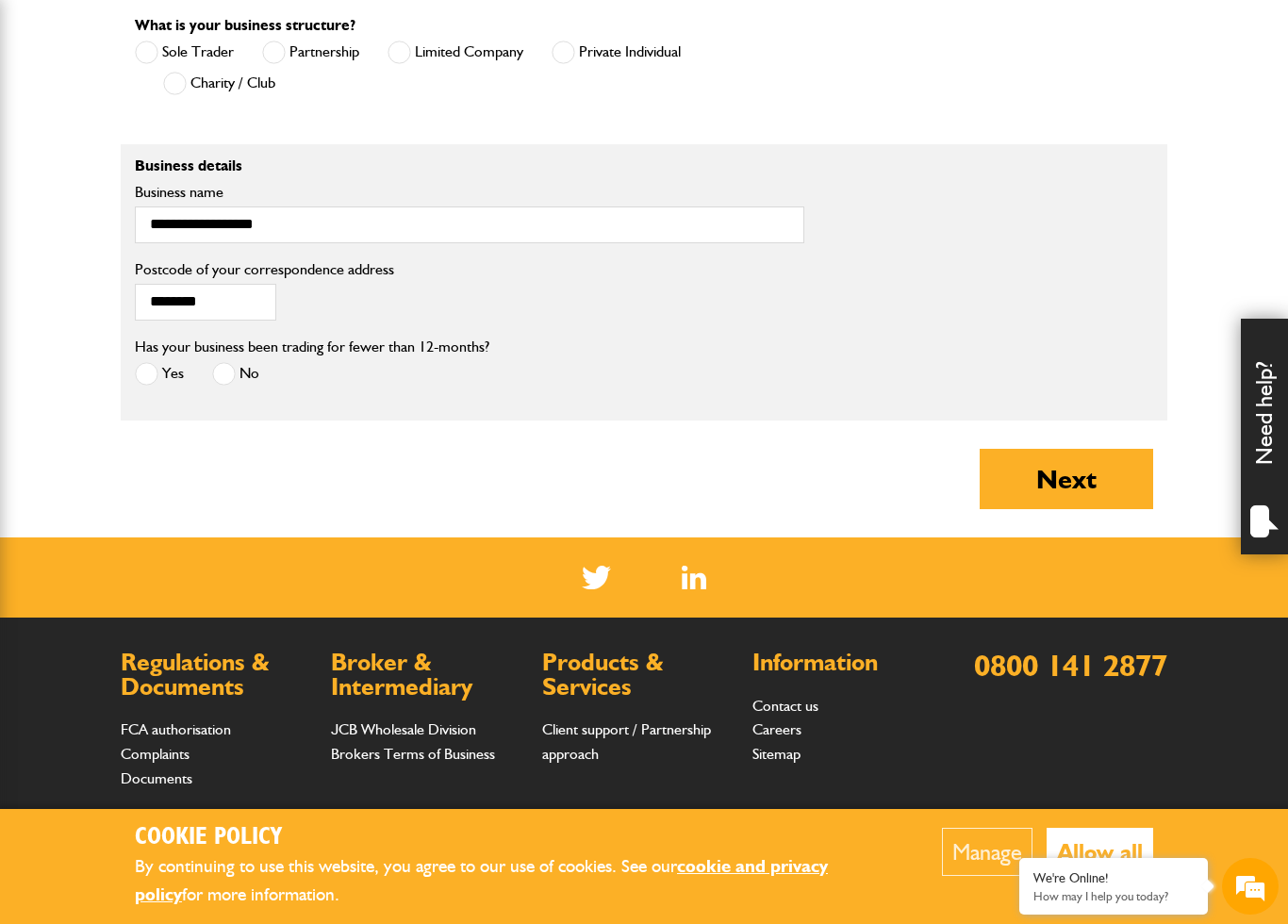 click at bounding box center [223, 373] 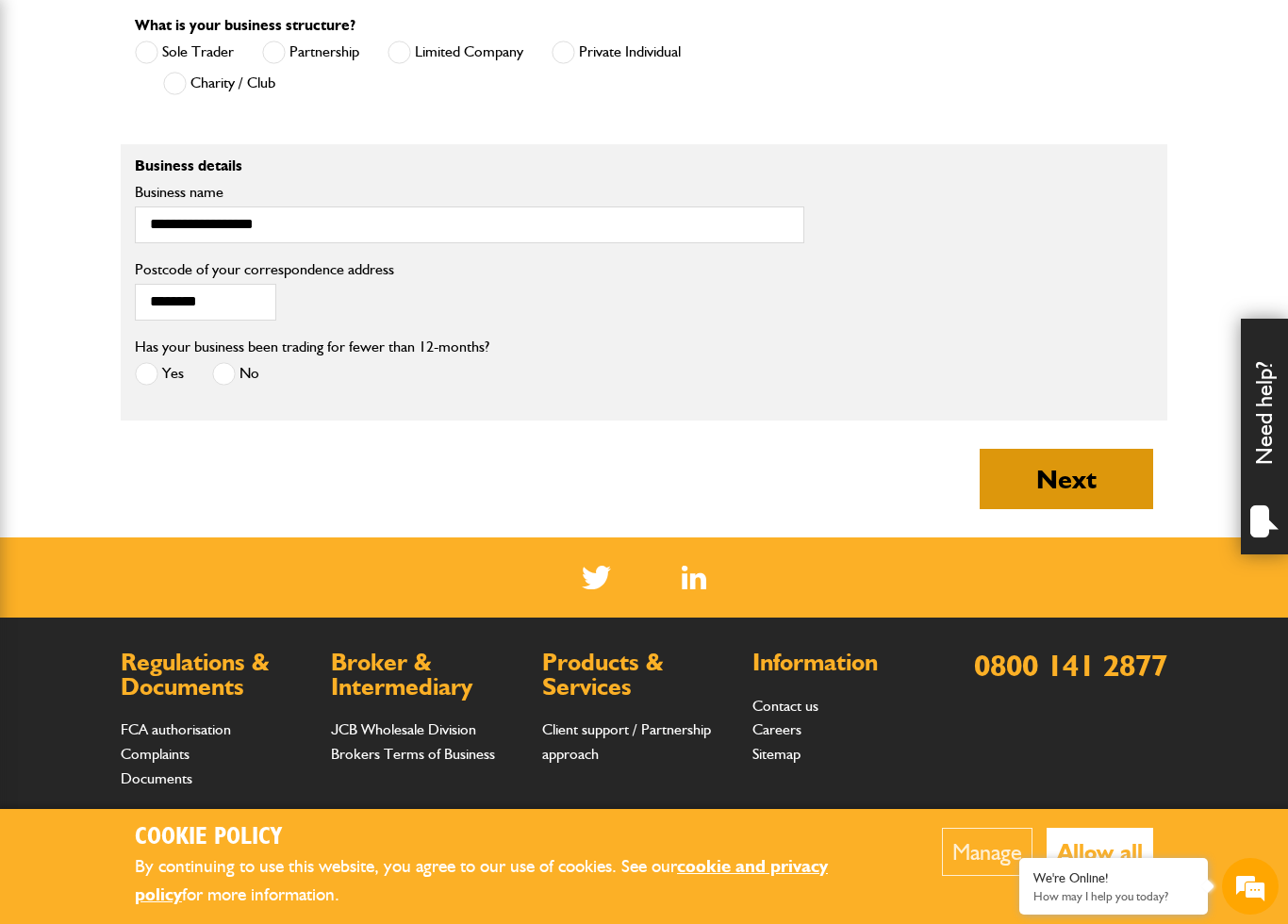 click on "Next" at bounding box center [1066, 479] 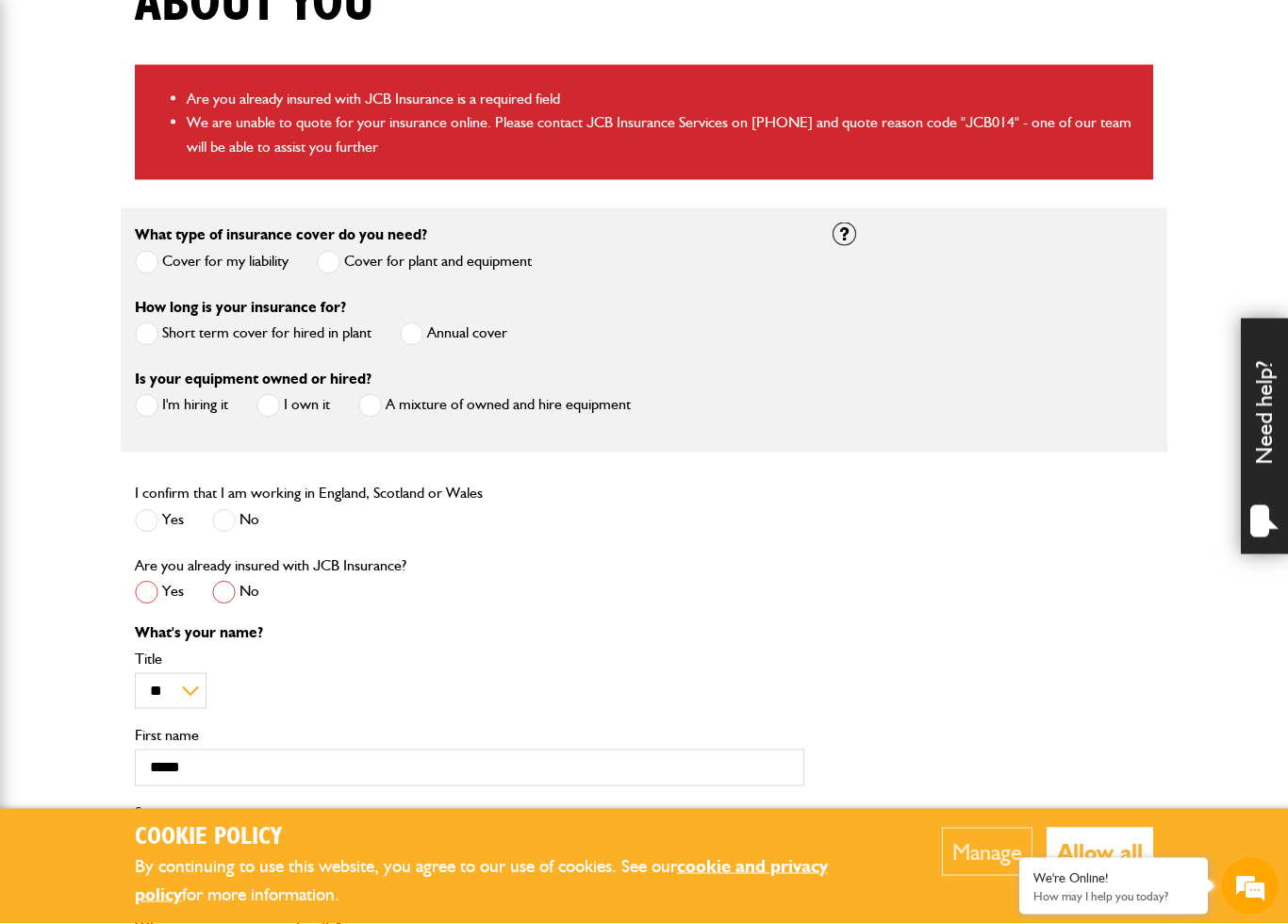 scroll, scrollTop: 520, scrollLeft: 0, axis: vertical 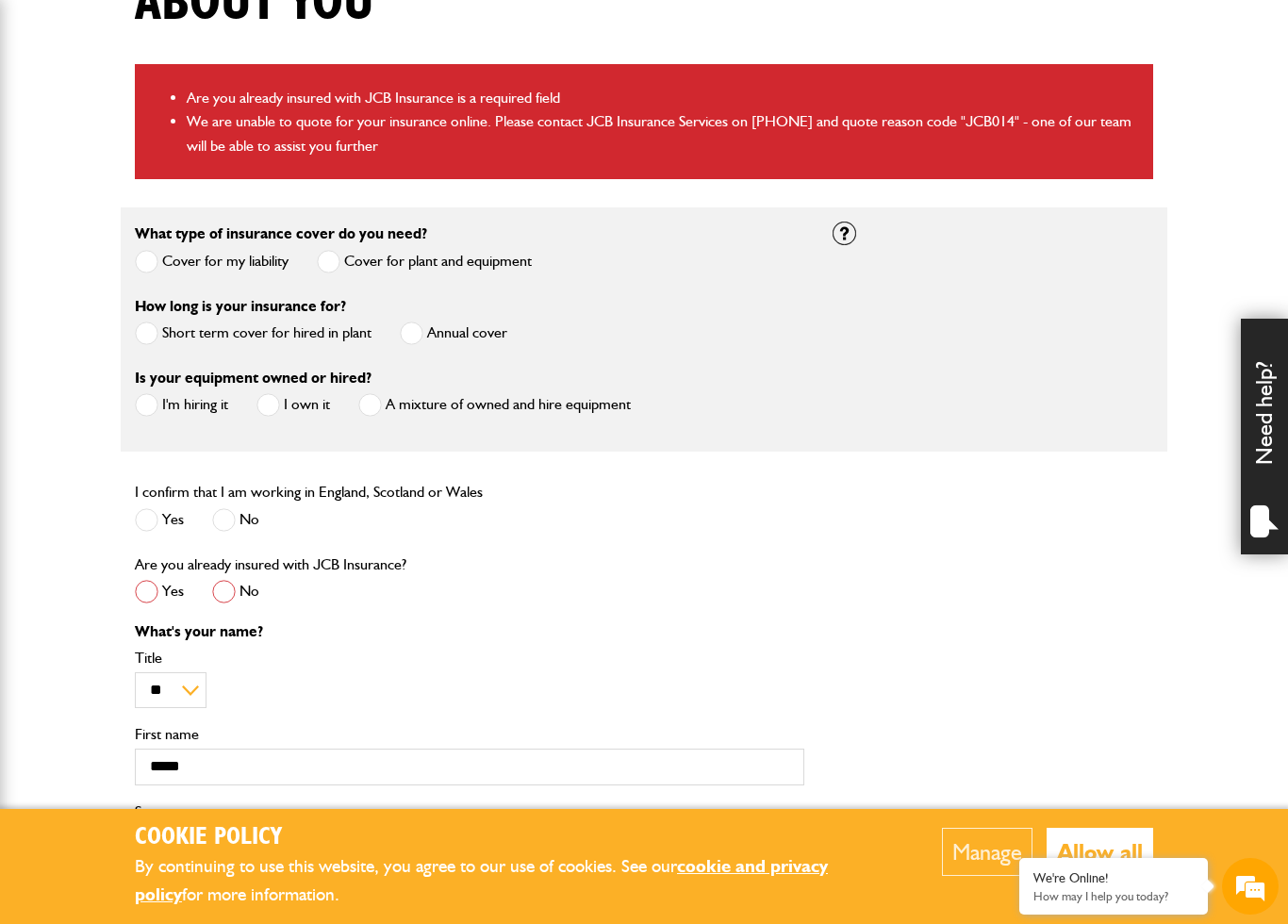 click at bounding box center [223, 591] 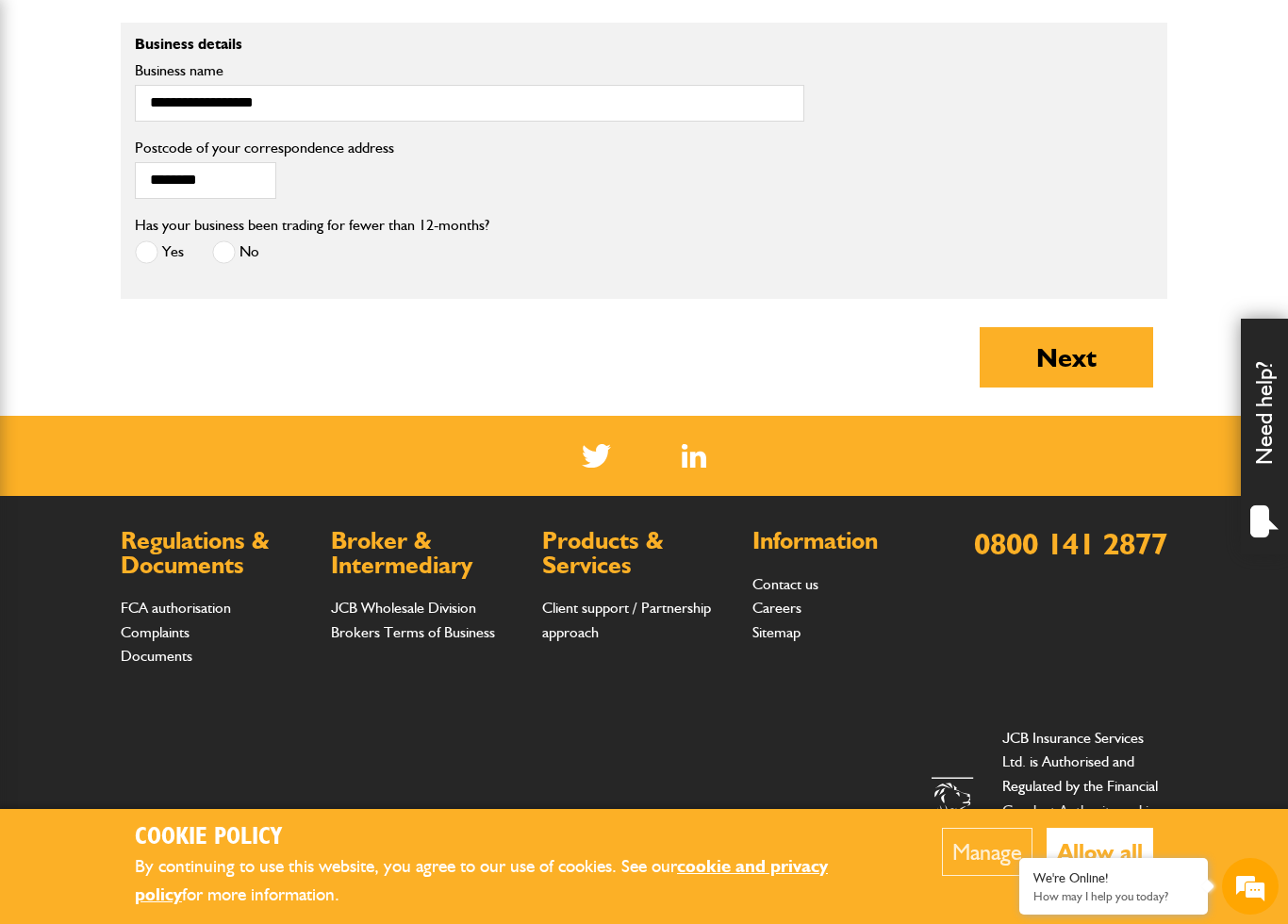 scroll, scrollTop: 1787, scrollLeft: 0, axis: vertical 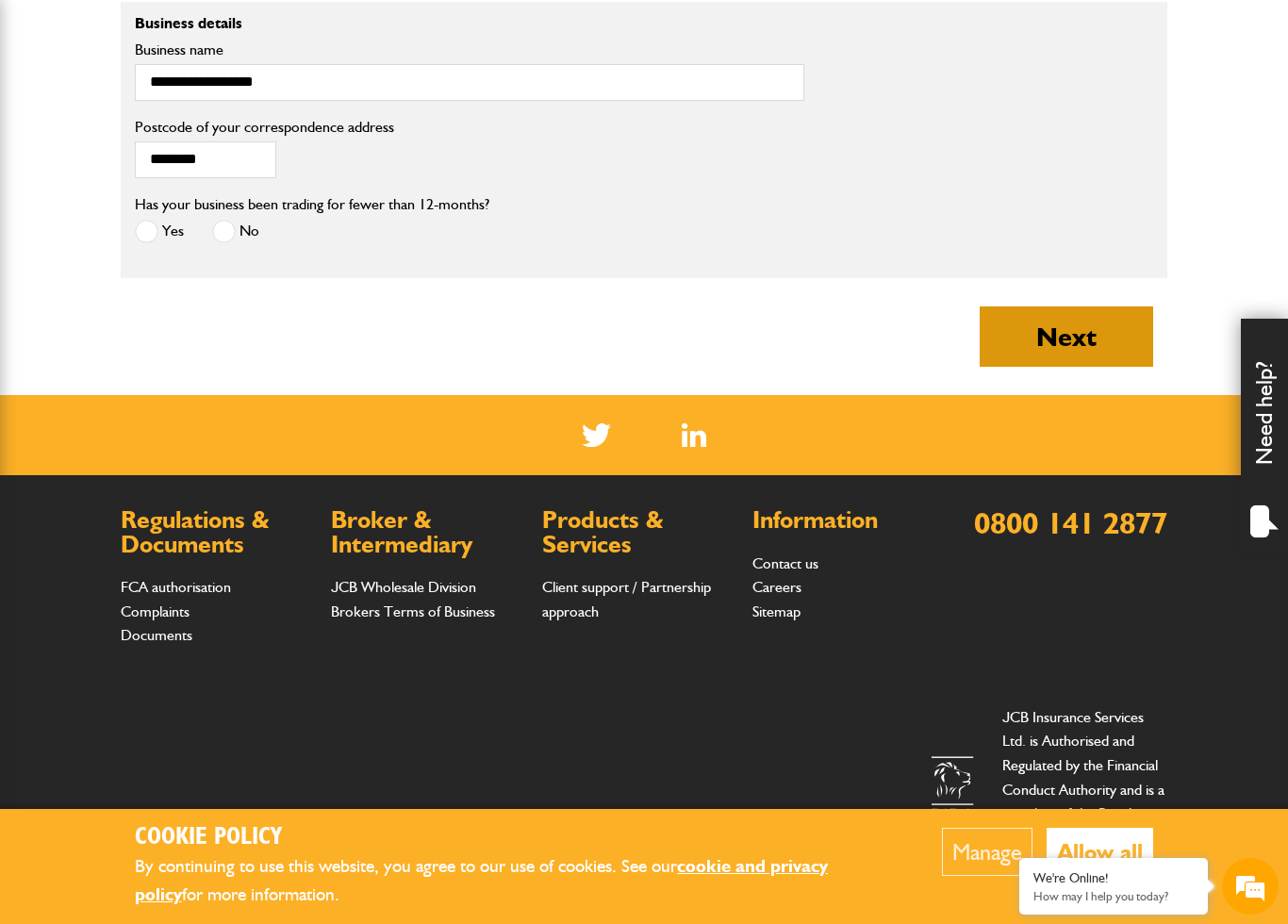 click on "Next" at bounding box center (1066, 337) 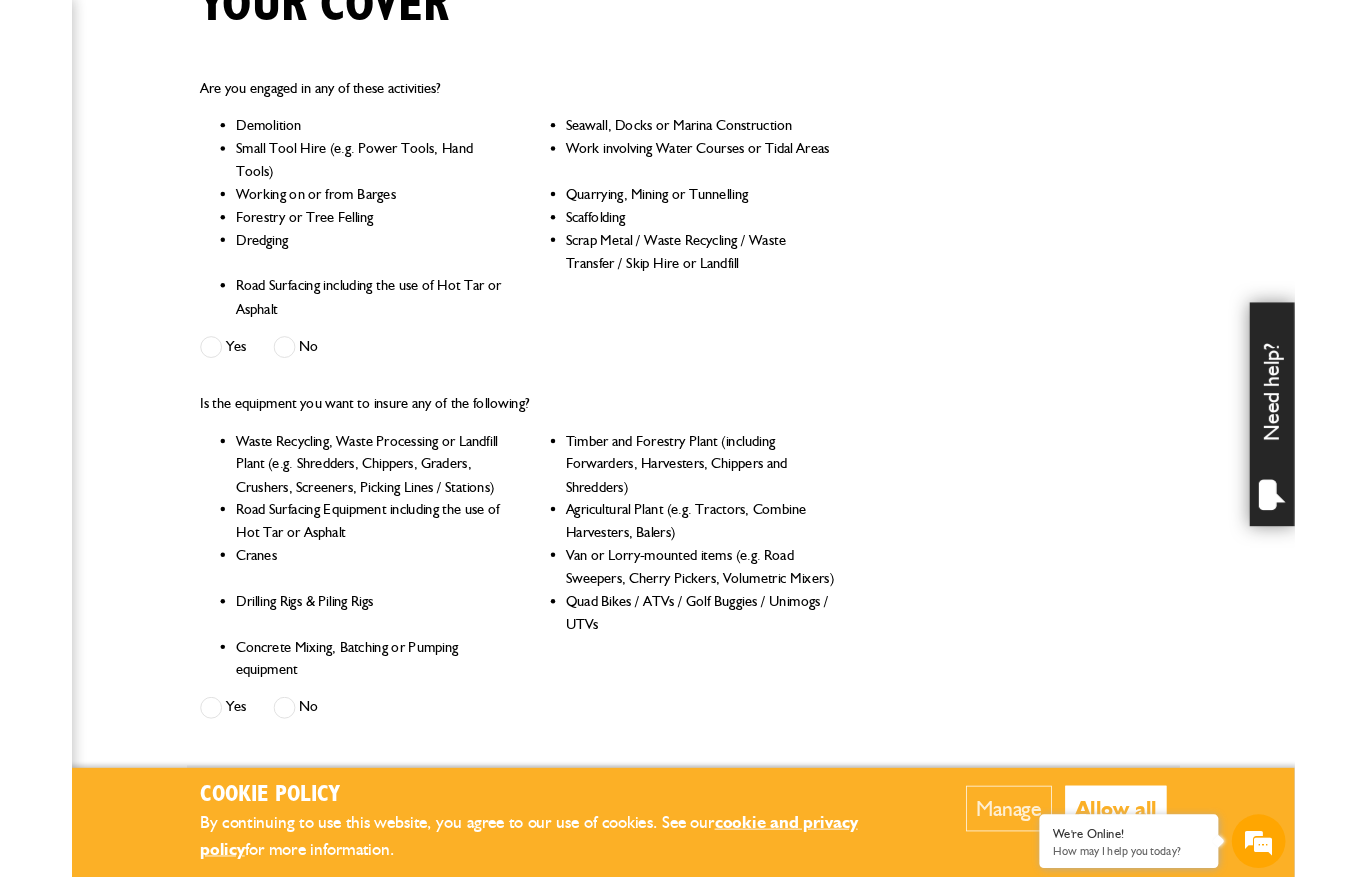scroll, scrollTop: 544, scrollLeft: 0, axis: vertical 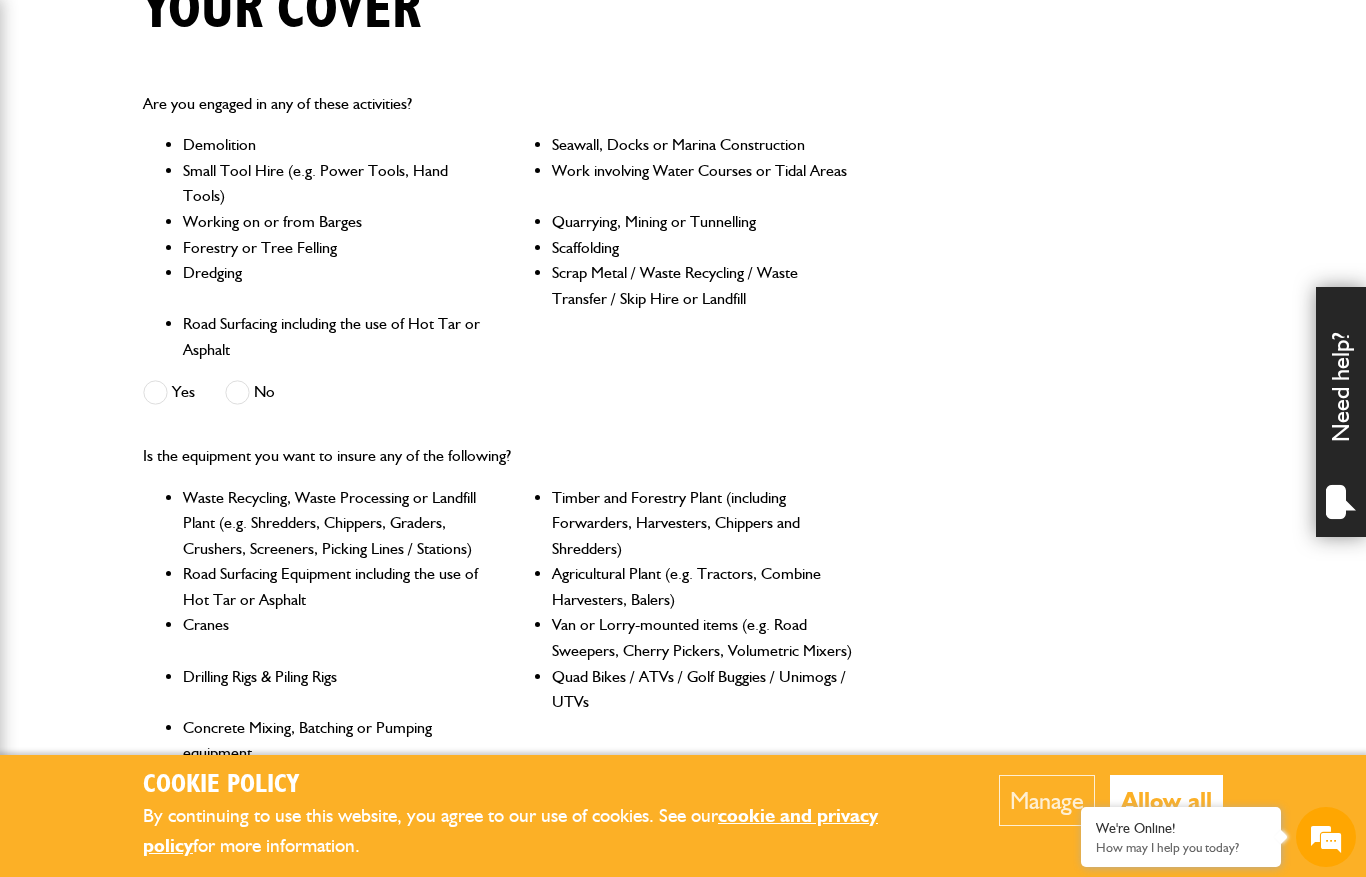 click at bounding box center [155, 392] 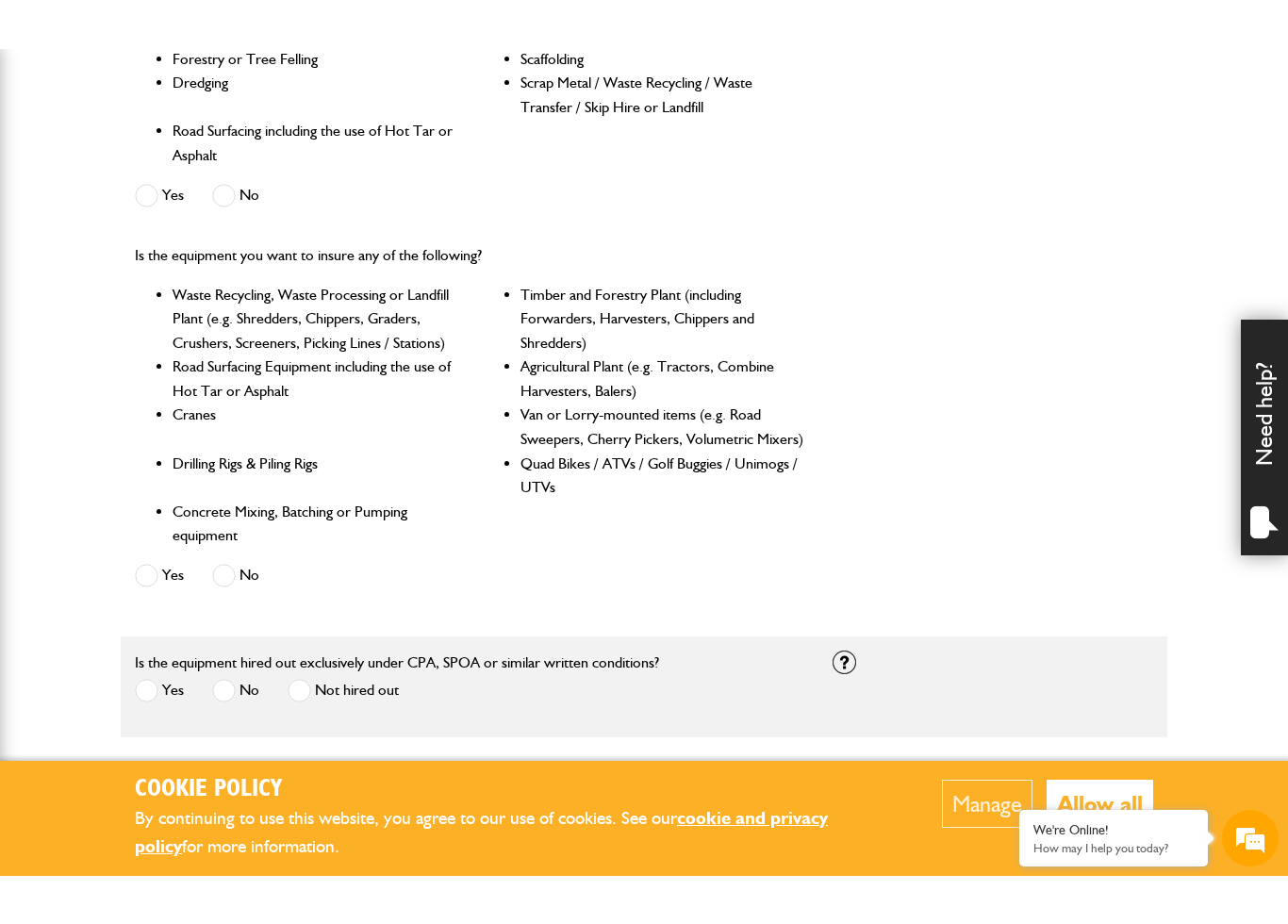 scroll, scrollTop: 739, scrollLeft: 0, axis: vertical 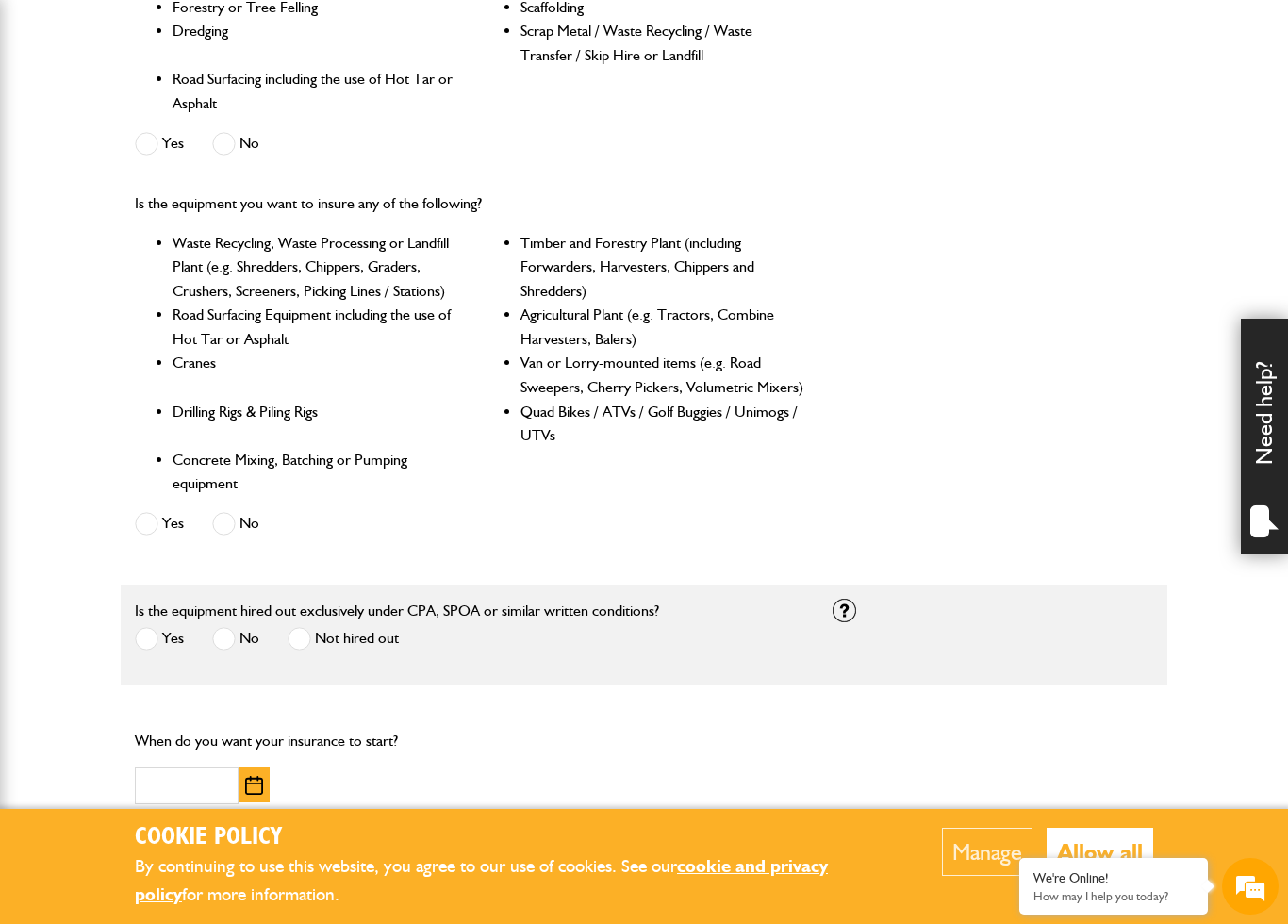 click at bounding box center (146, 523) 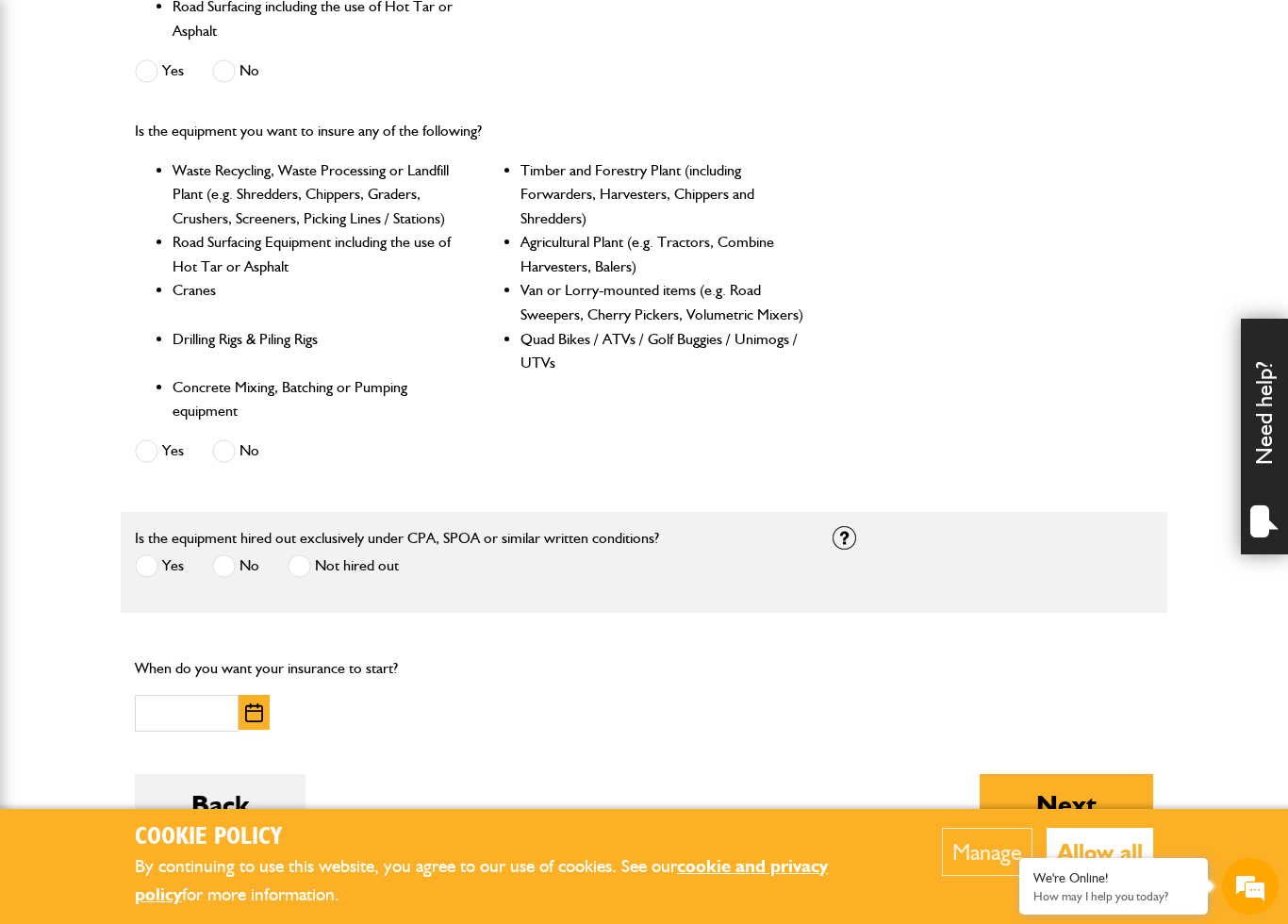 scroll, scrollTop: 991, scrollLeft: 0, axis: vertical 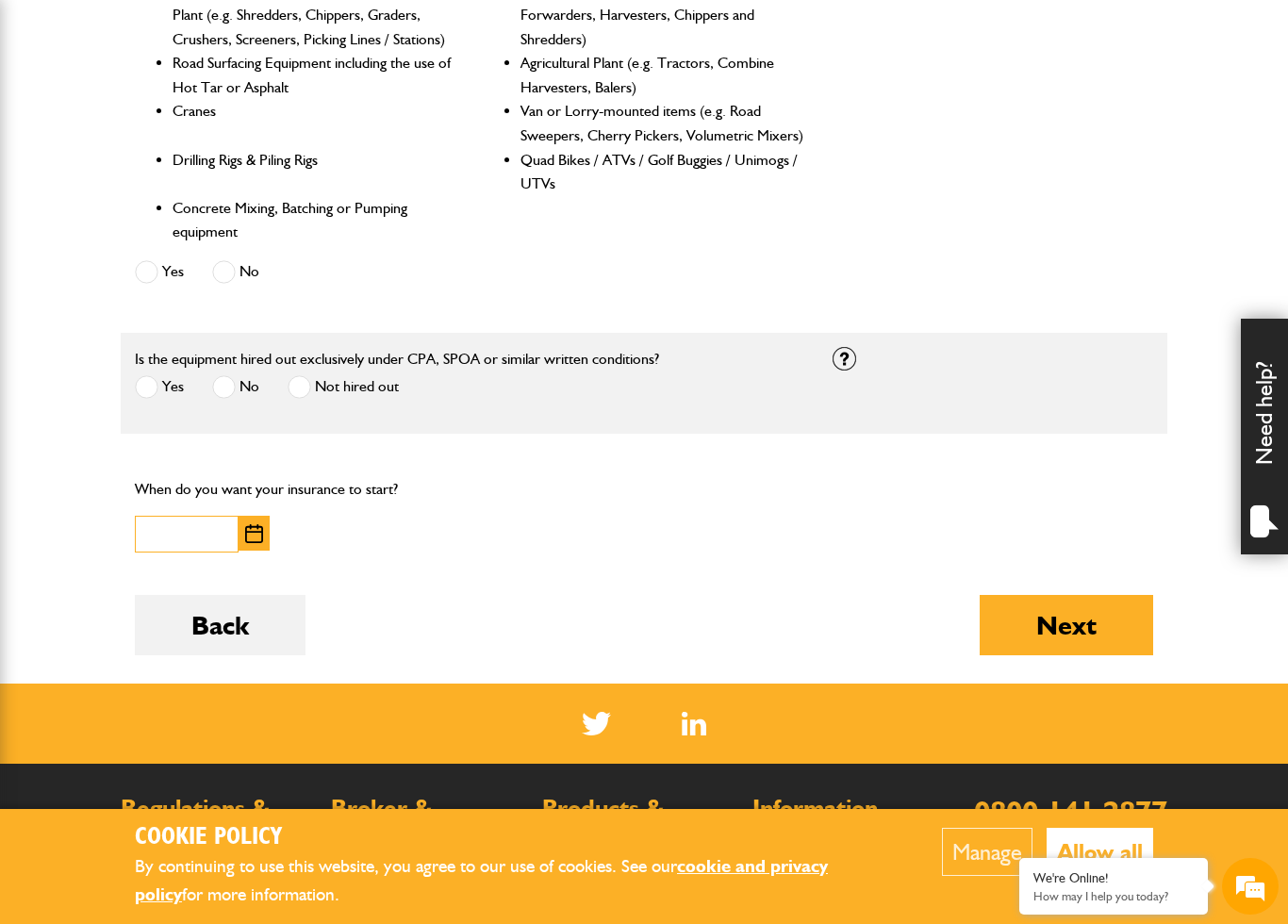 click at bounding box center (187, 534) 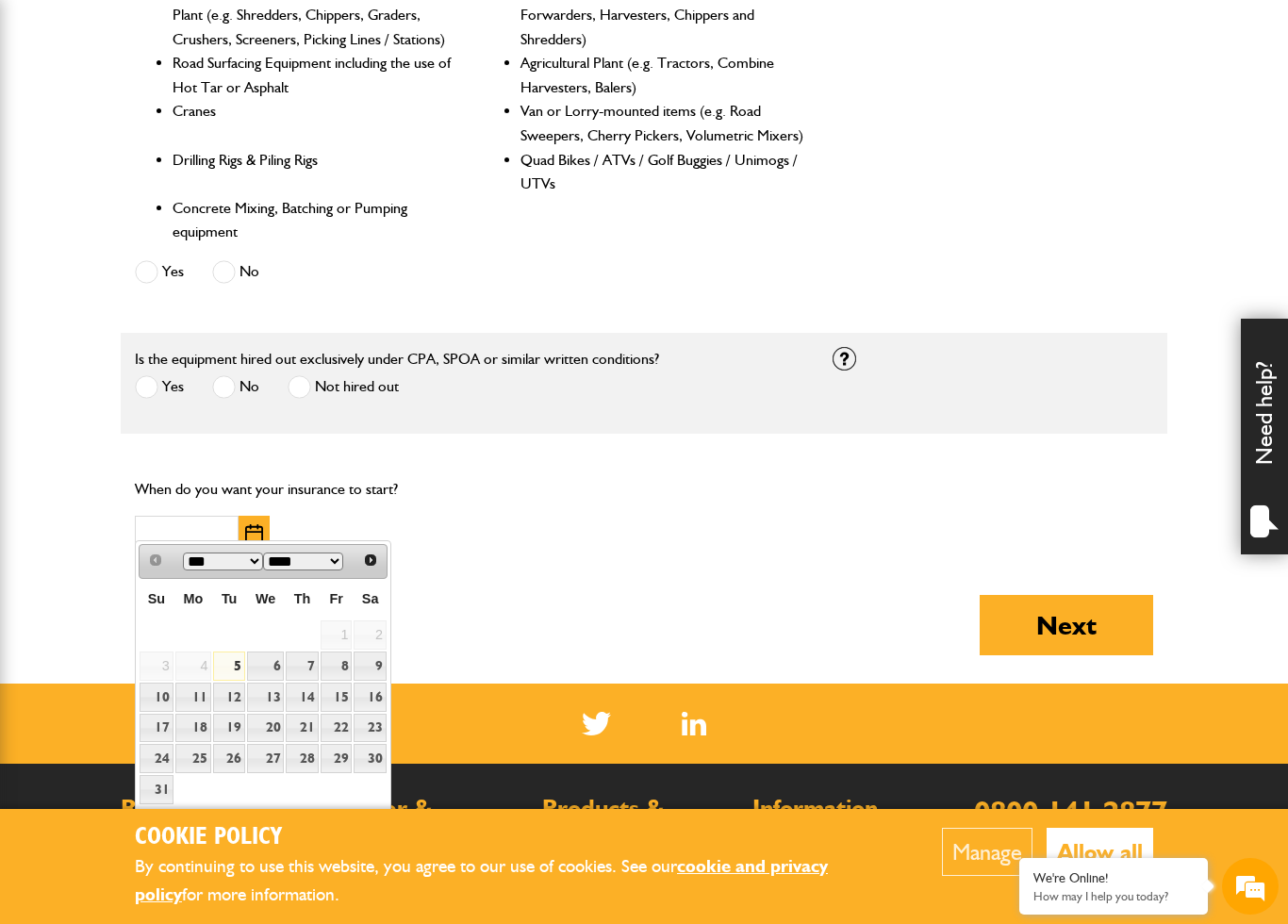 click on "6" at bounding box center [265, 666] 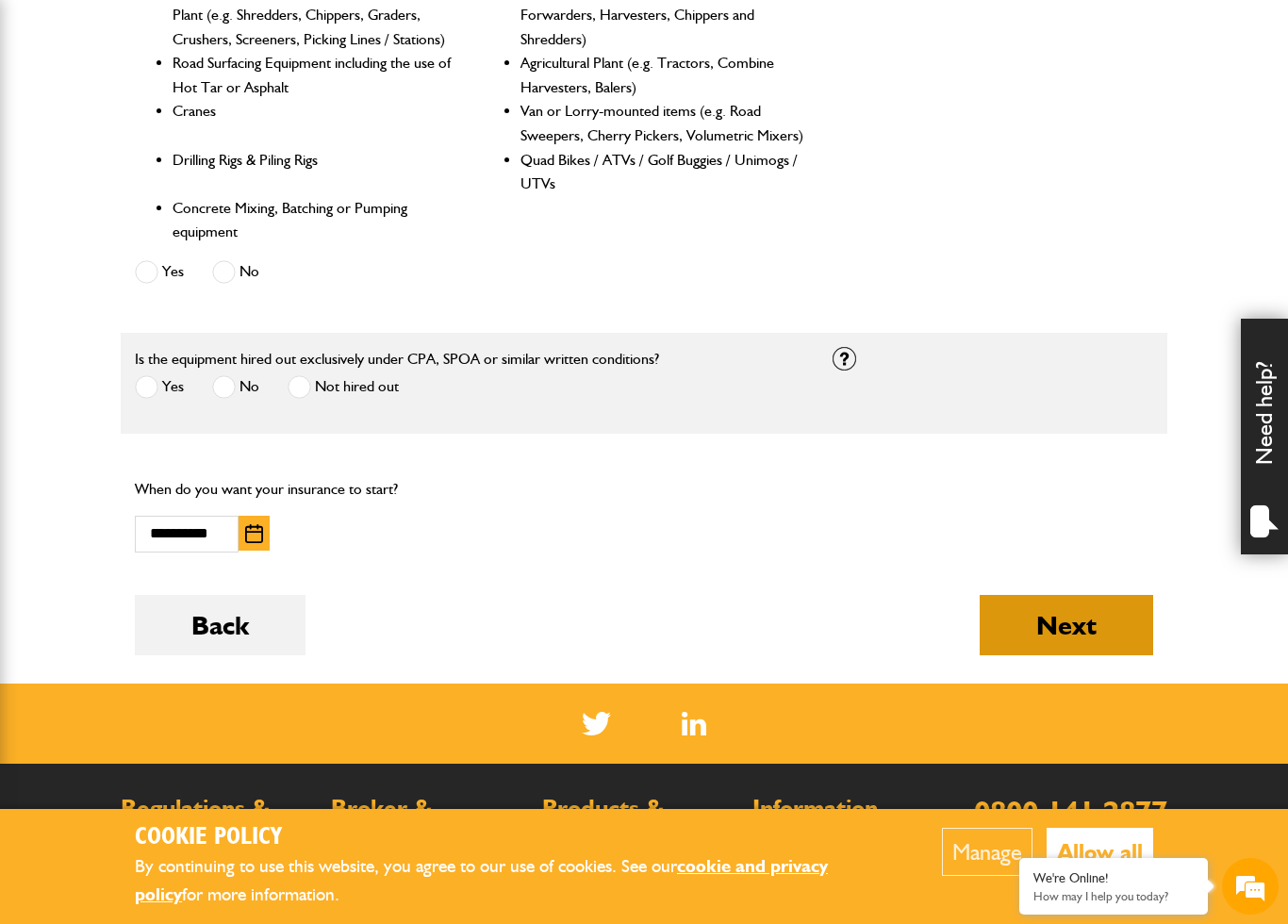 click on "Next" at bounding box center (1066, 625) 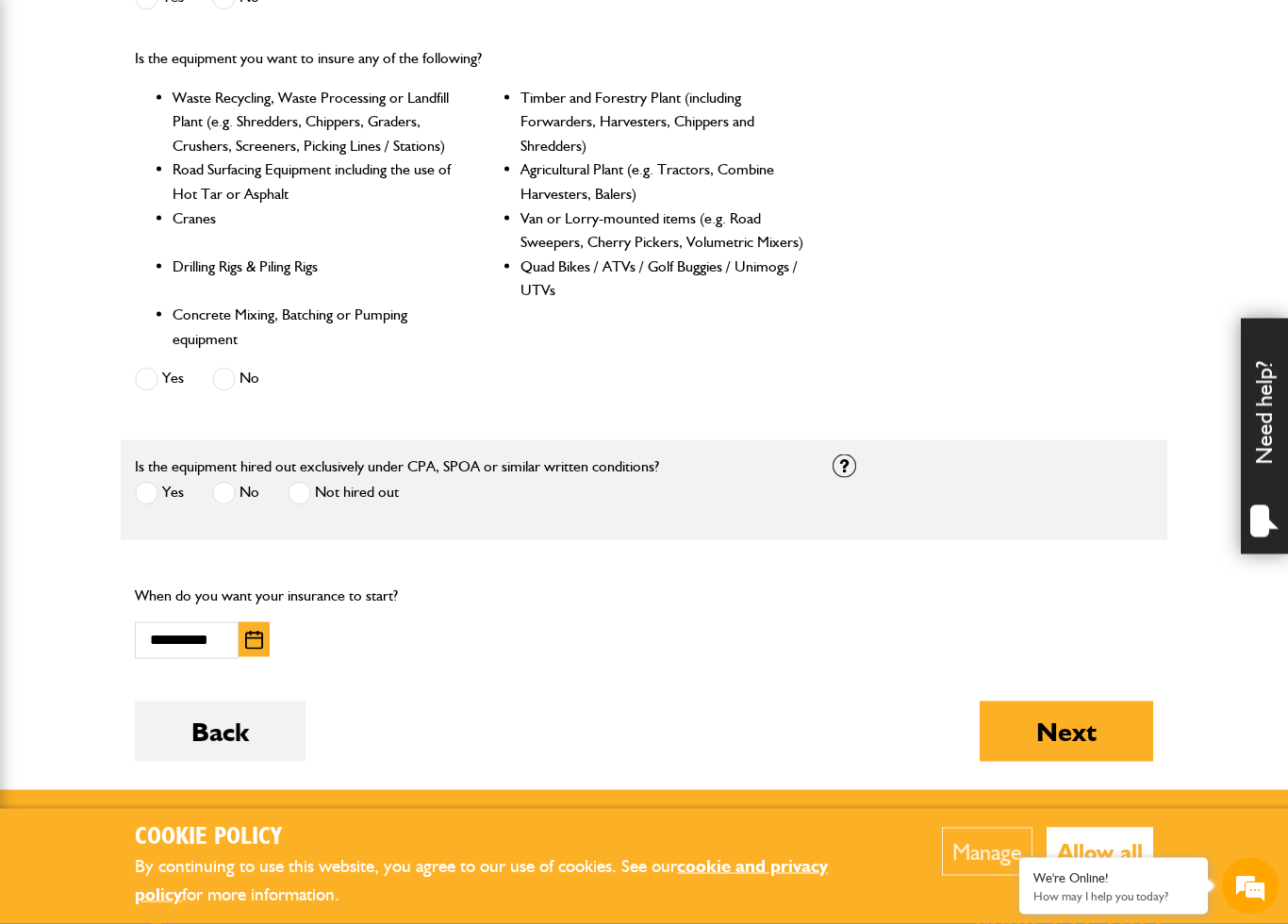 scroll, scrollTop: 1006, scrollLeft: 0, axis: vertical 